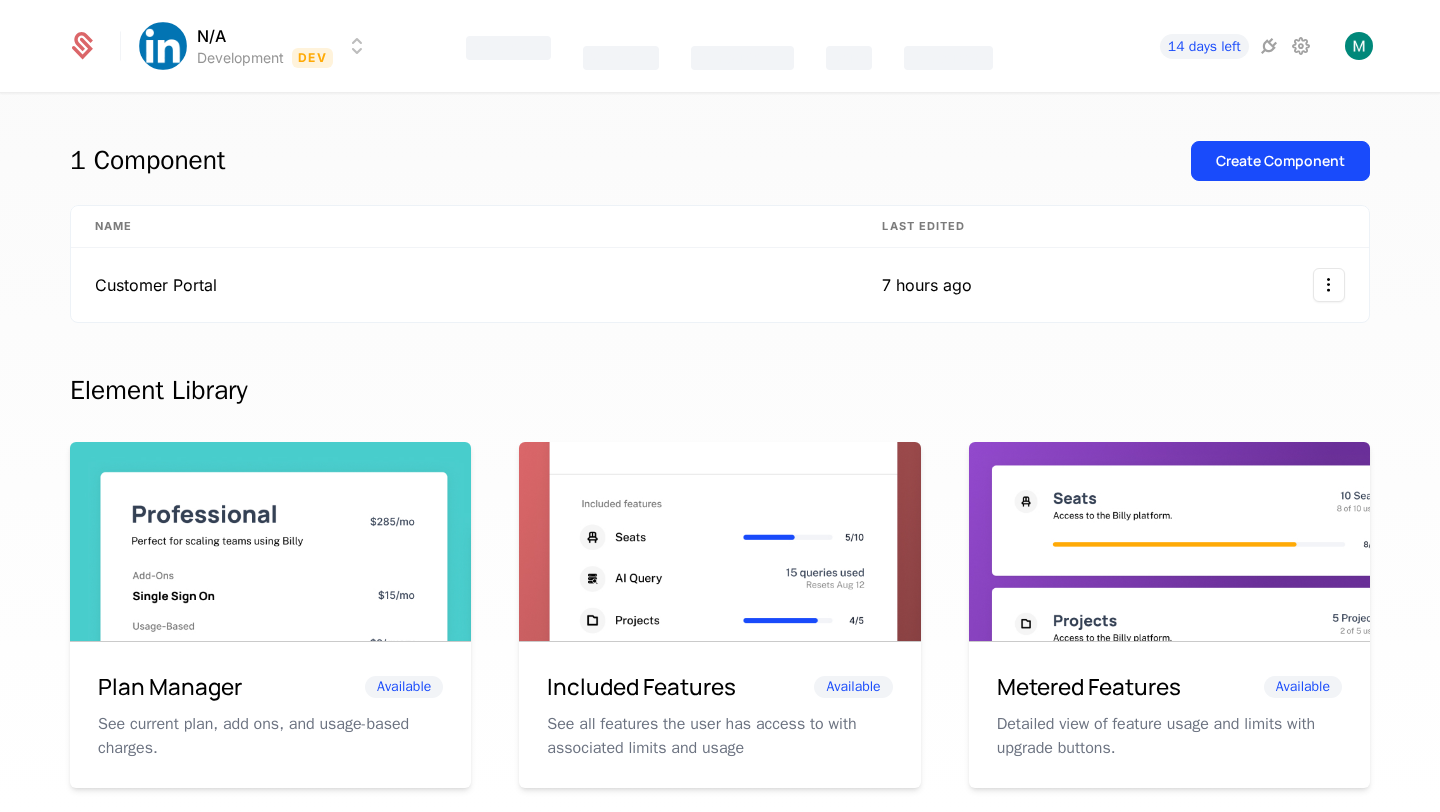 scroll, scrollTop: 0, scrollLeft: 0, axis: both 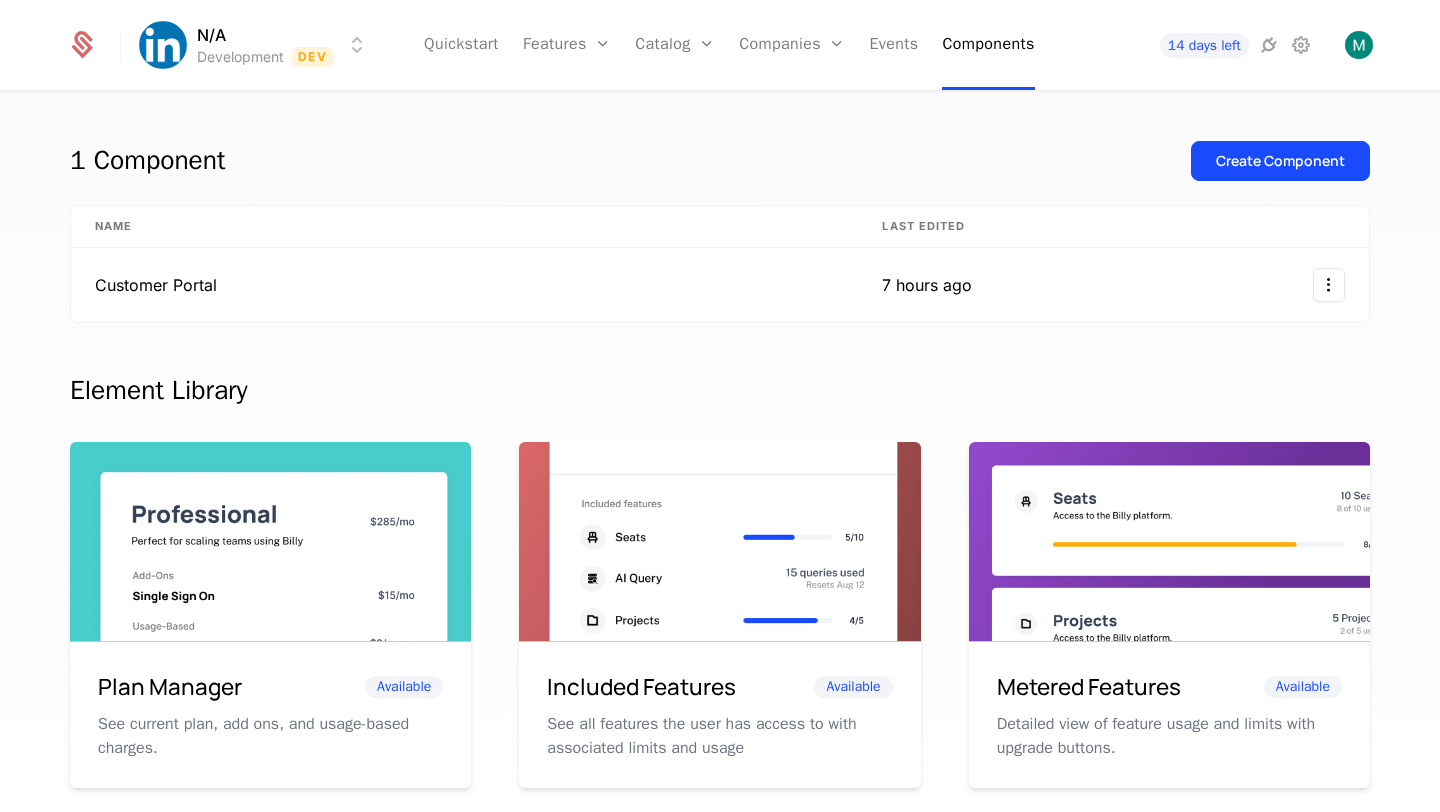 click on "N/A Development Dev Quickstart Features Features Flags Catalog Plans Add Ons Configuration Companies Companies Users Events Components 14 days left" at bounding box center (720, 45) 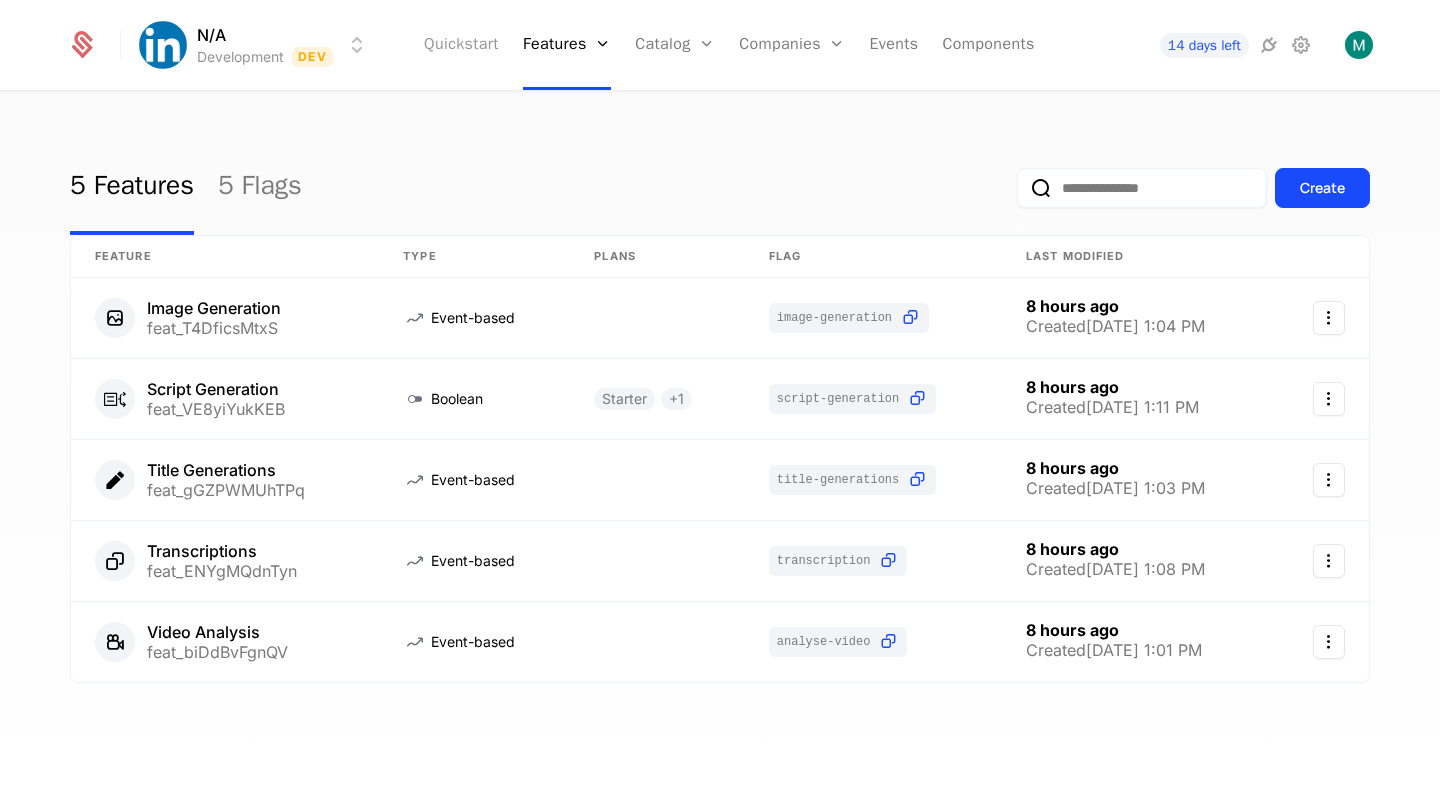 click on "Quickstart" at bounding box center (461, 45) 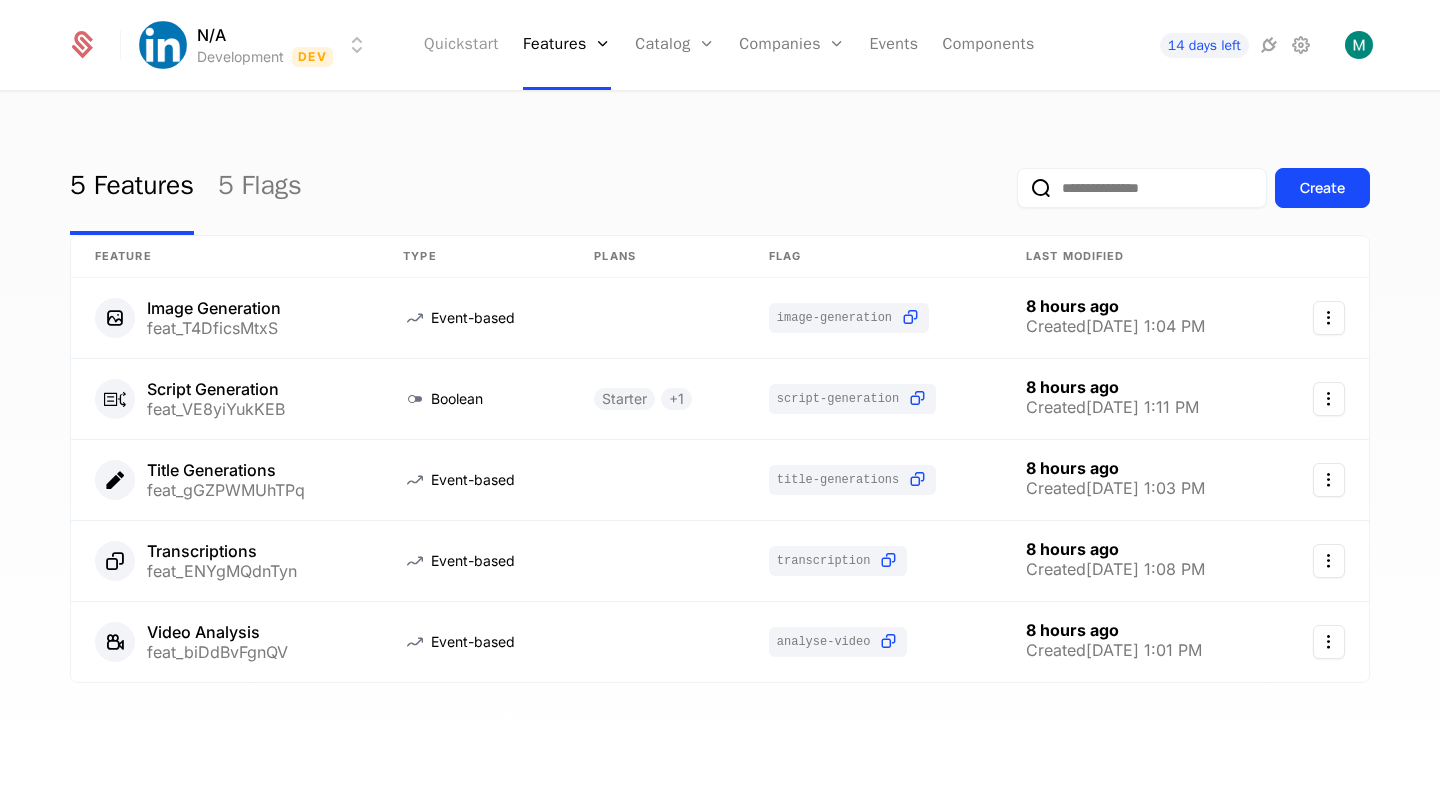 click on "Quickstart" at bounding box center [461, 45] 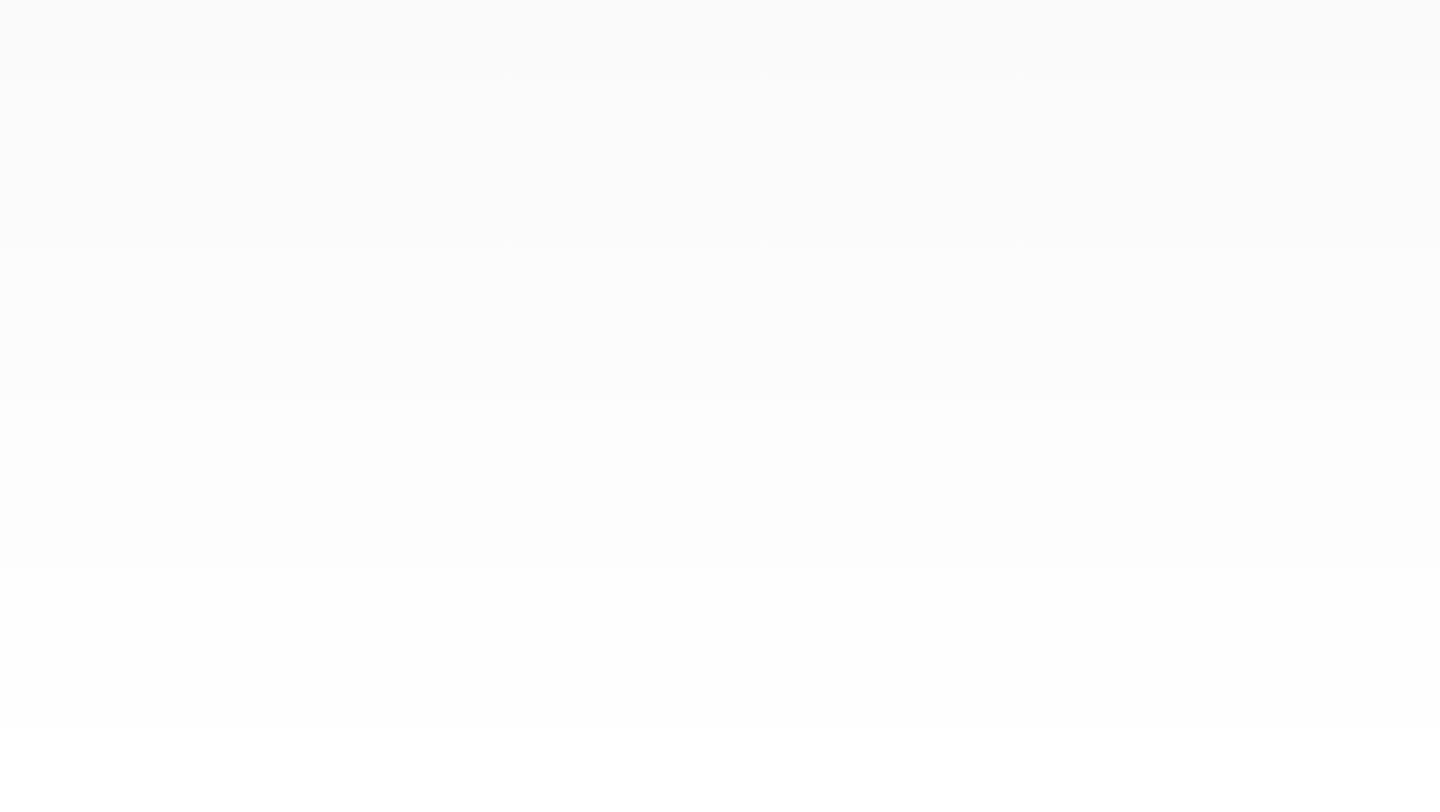 scroll, scrollTop: 0, scrollLeft: 0, axis: both 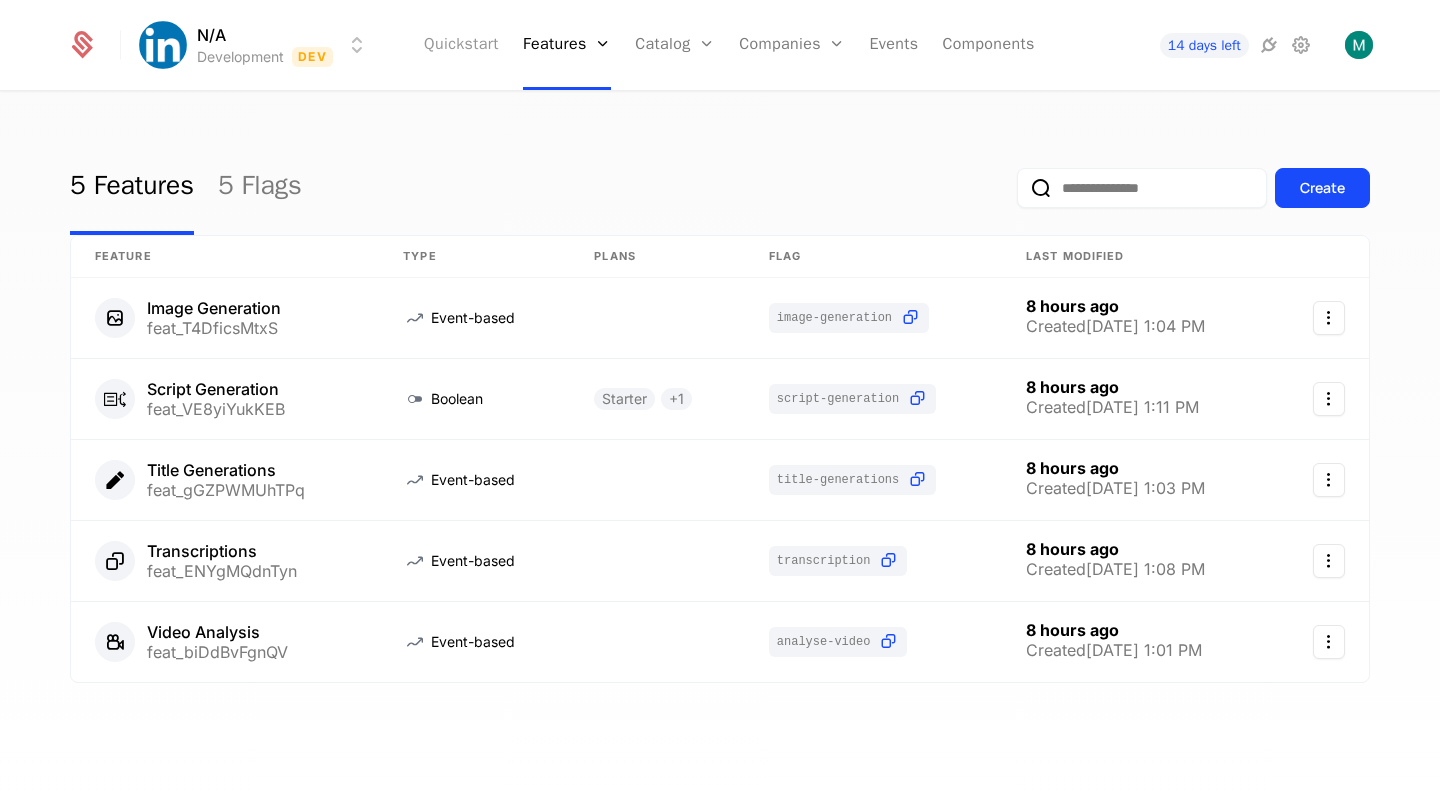 click on "Quickstart" at bounding box center [461, 45] 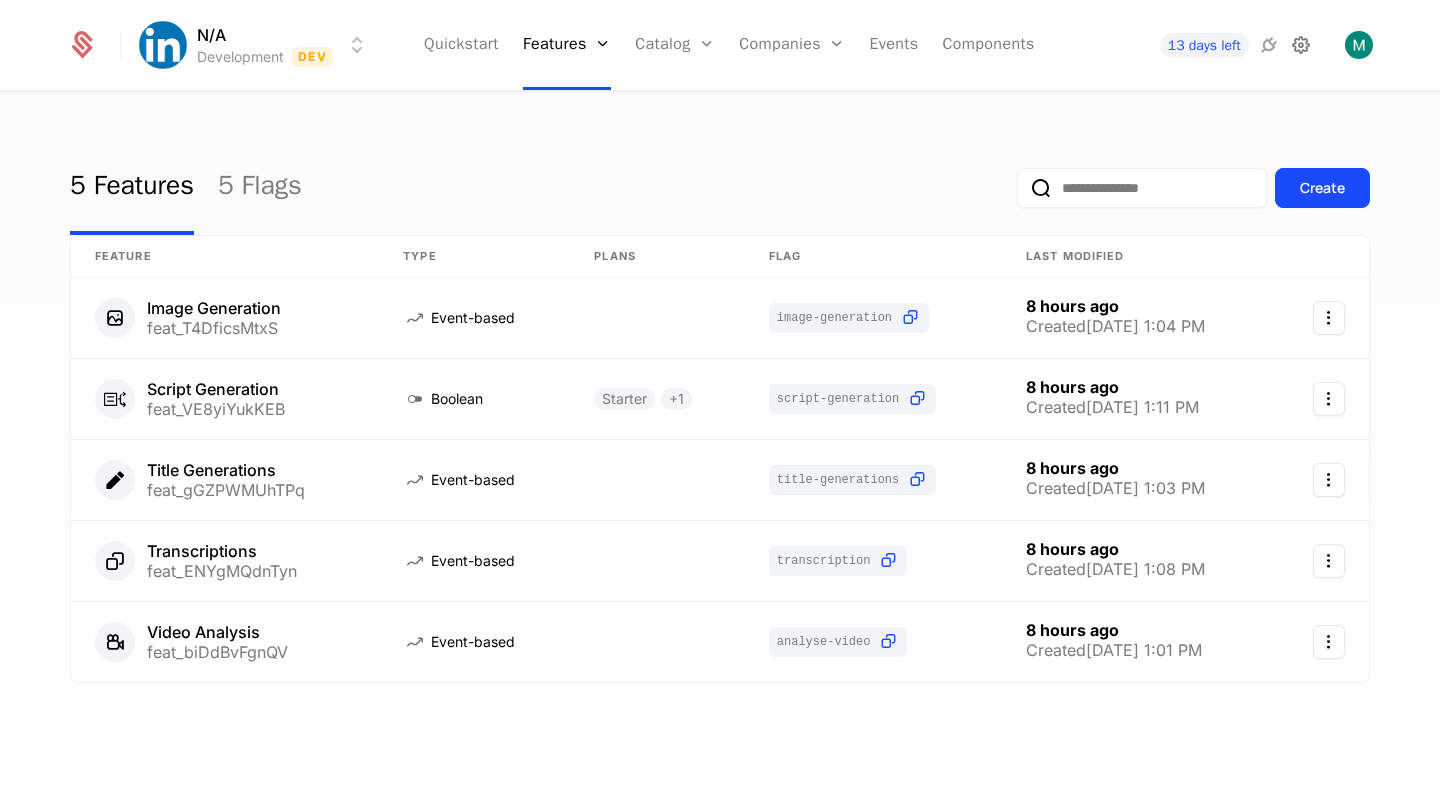 click at bounding box center [1301, 45] 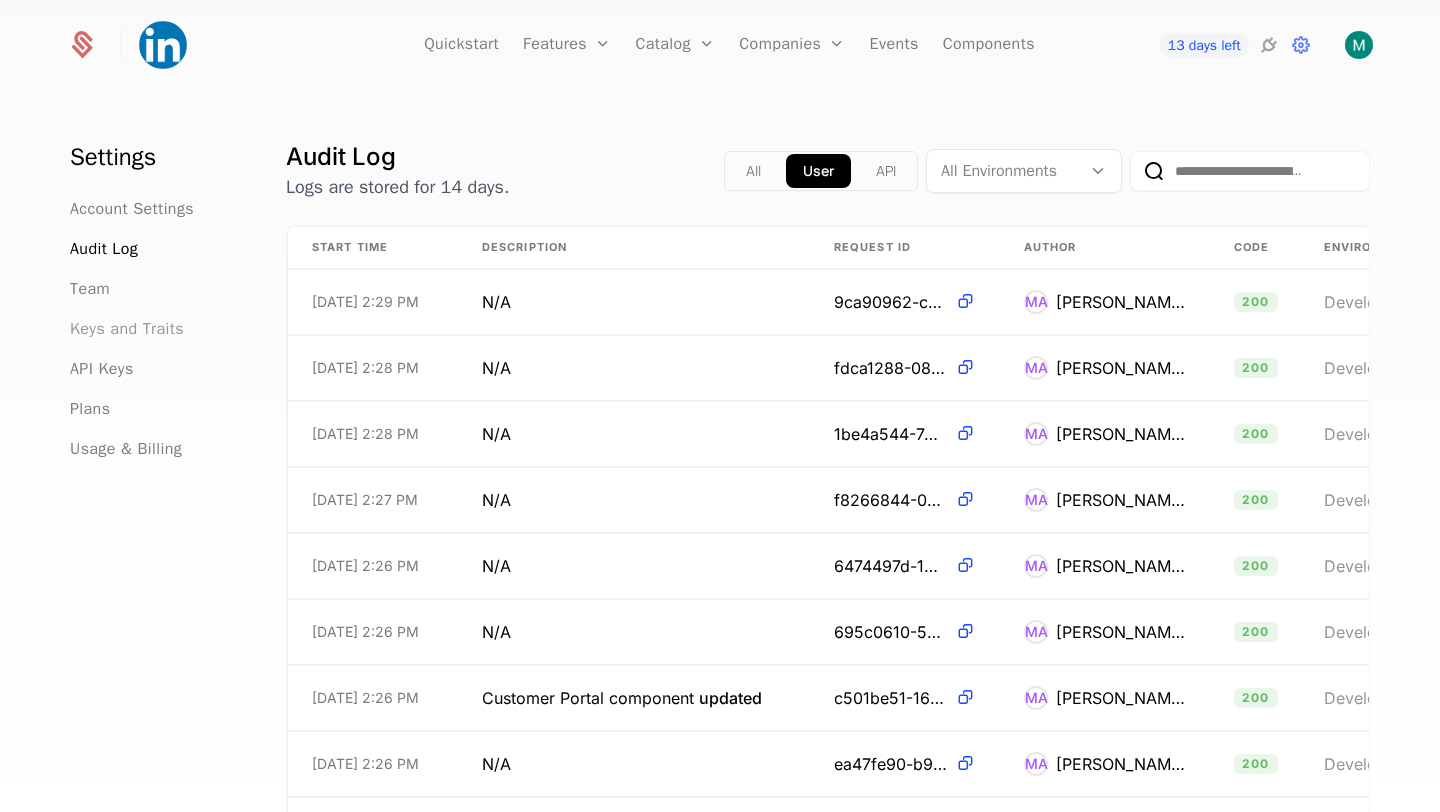 click on "Keys and Traits" at bounding box center [127, 329] 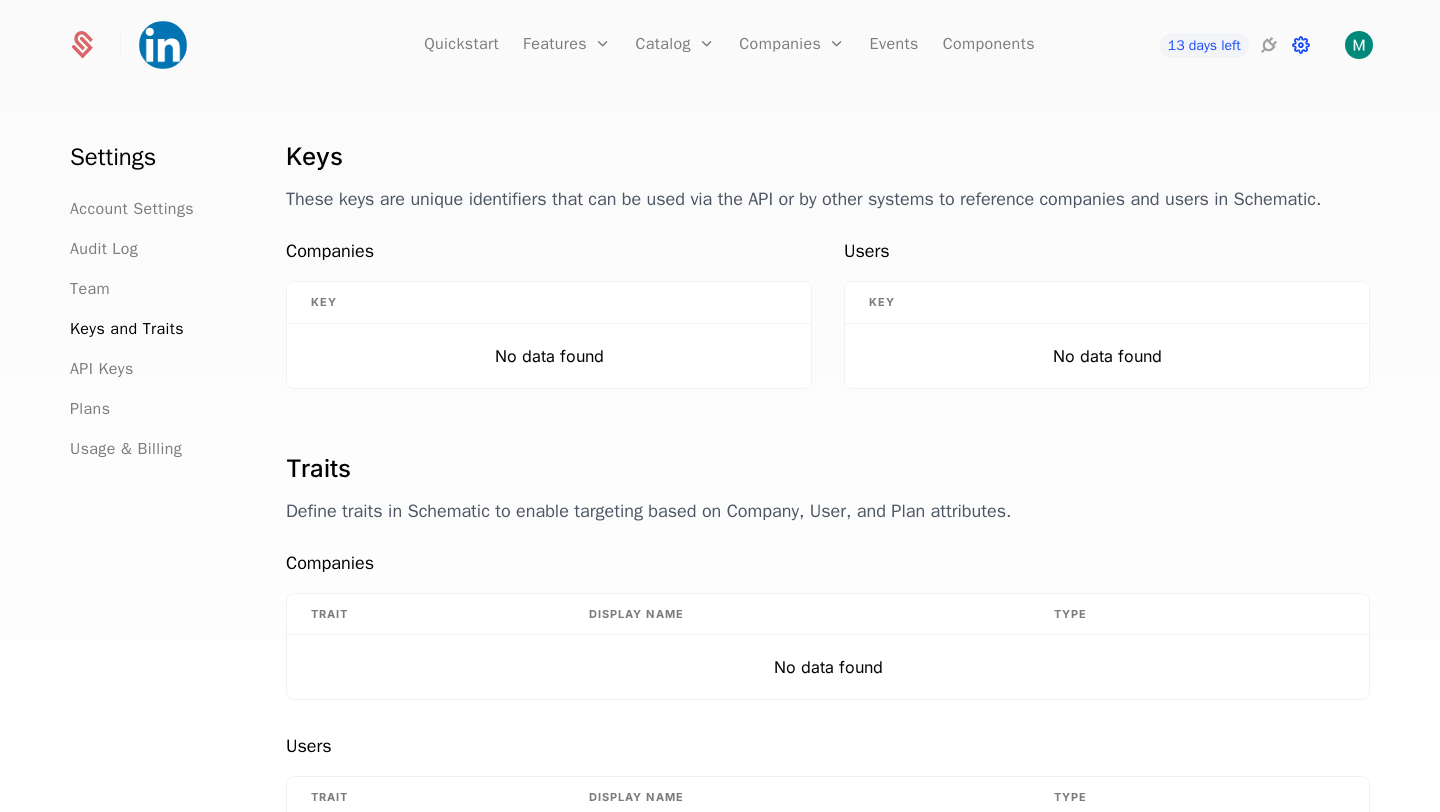 click at bounding box center (1301, 45) 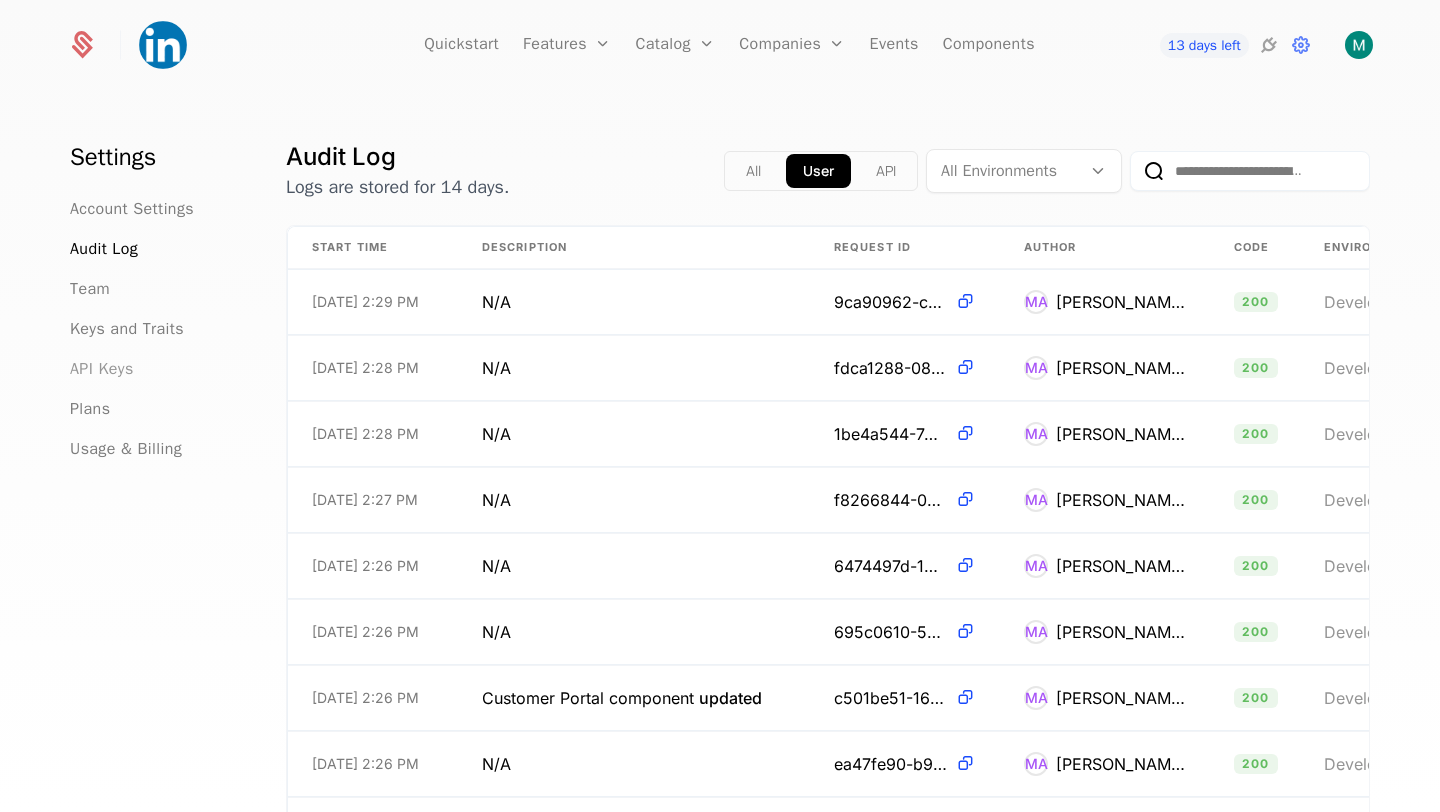click on "API Keys" at bounding box center (102, 369) 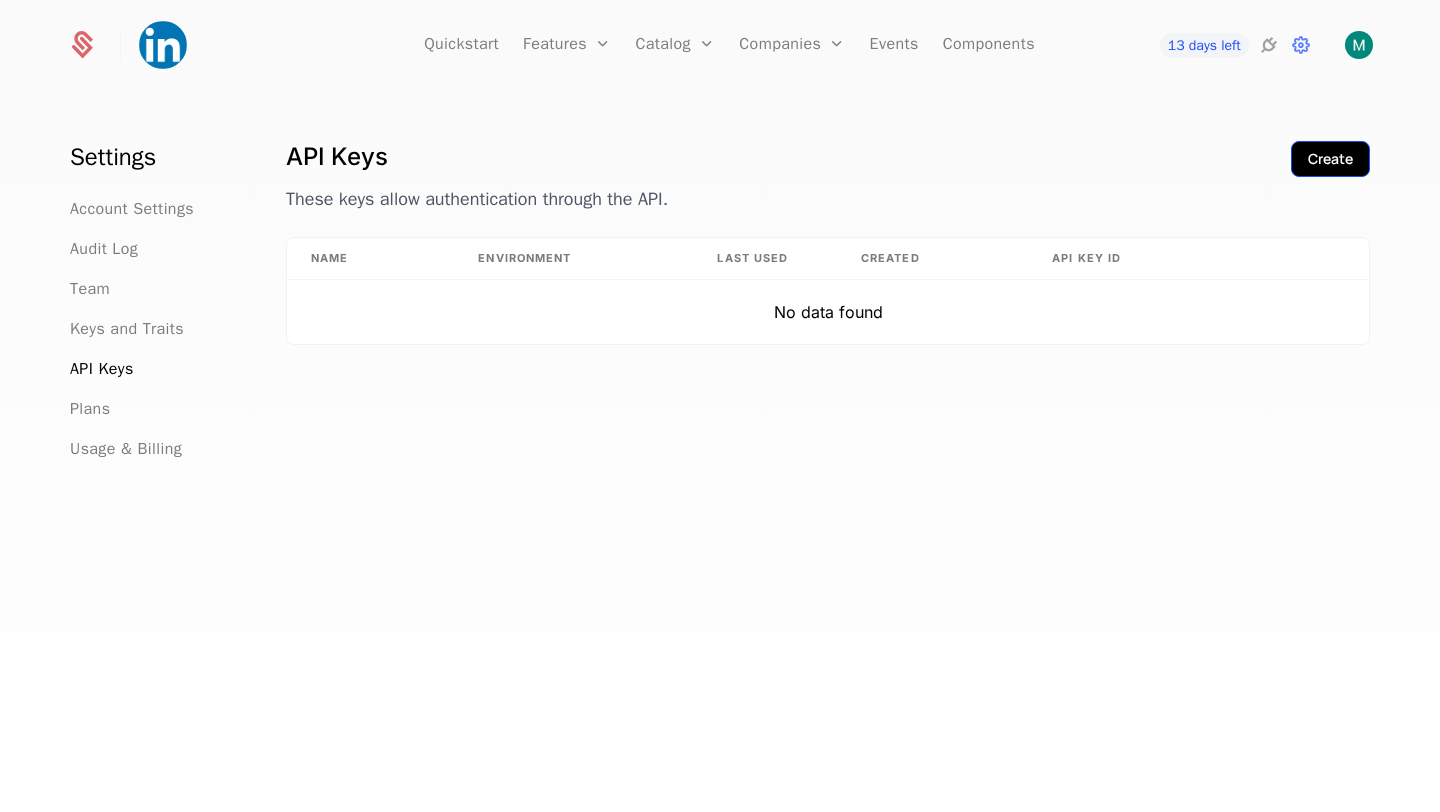 click on "Create" at bounding box center [1330, 159] 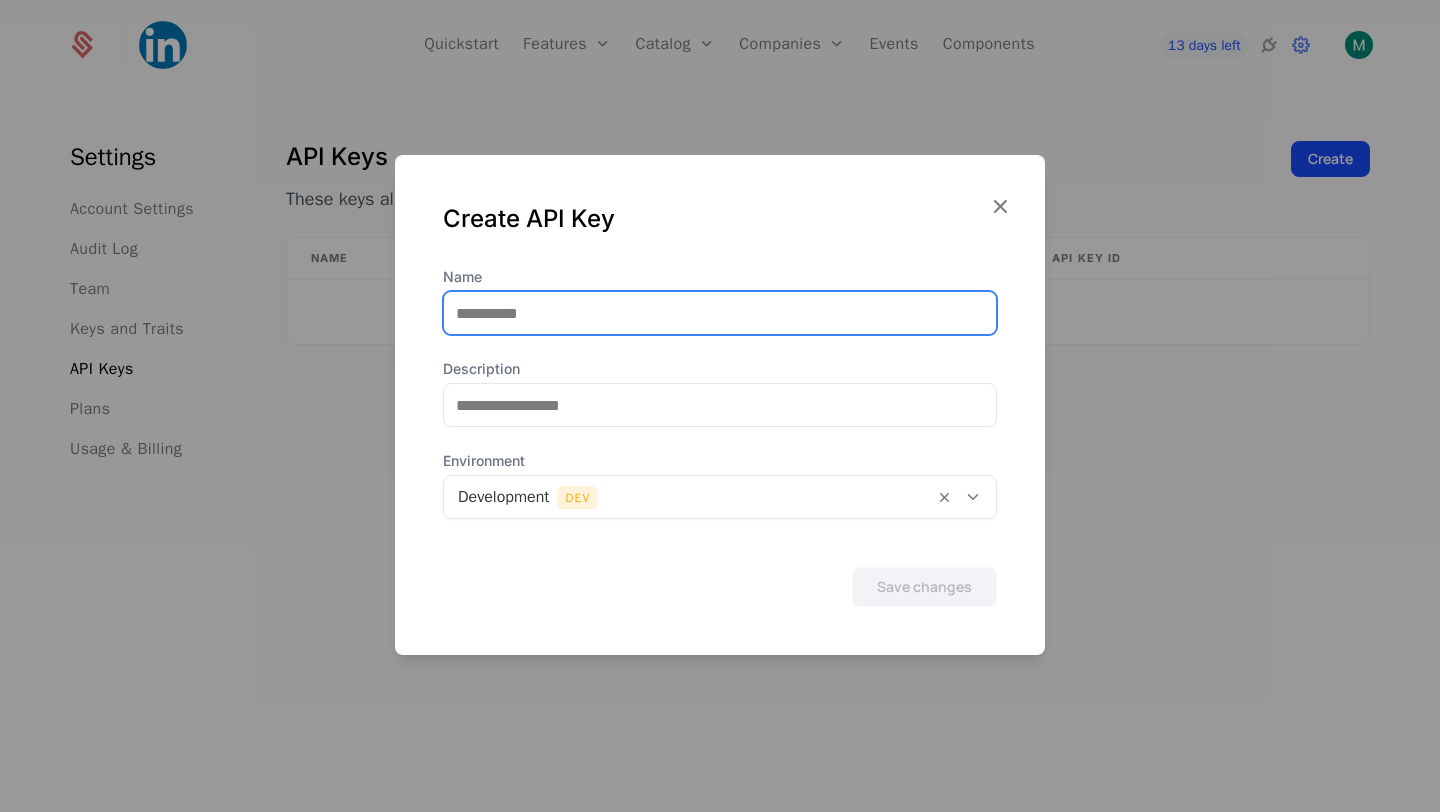 click on "Name" at bounding box center [720, 313] 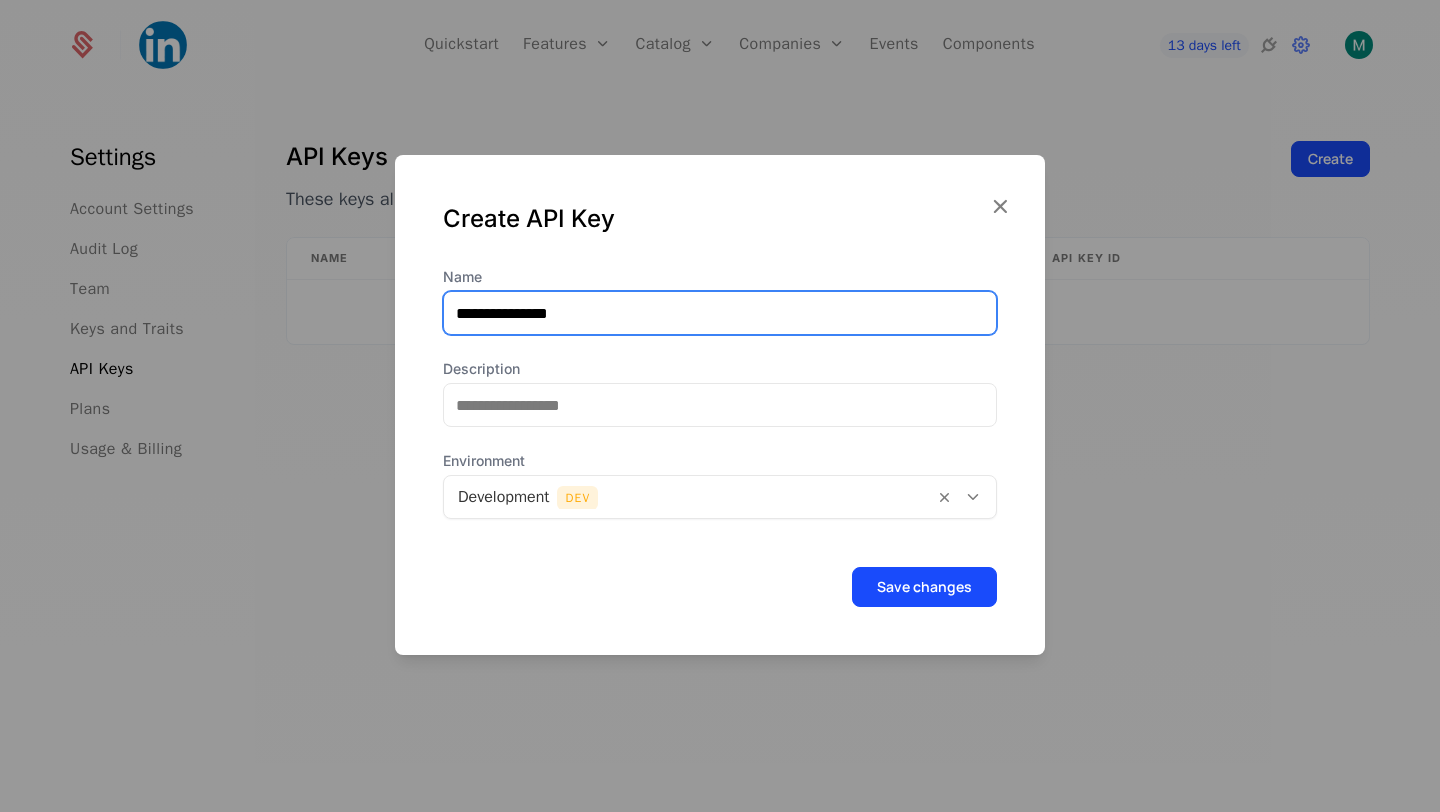 type on "**********" 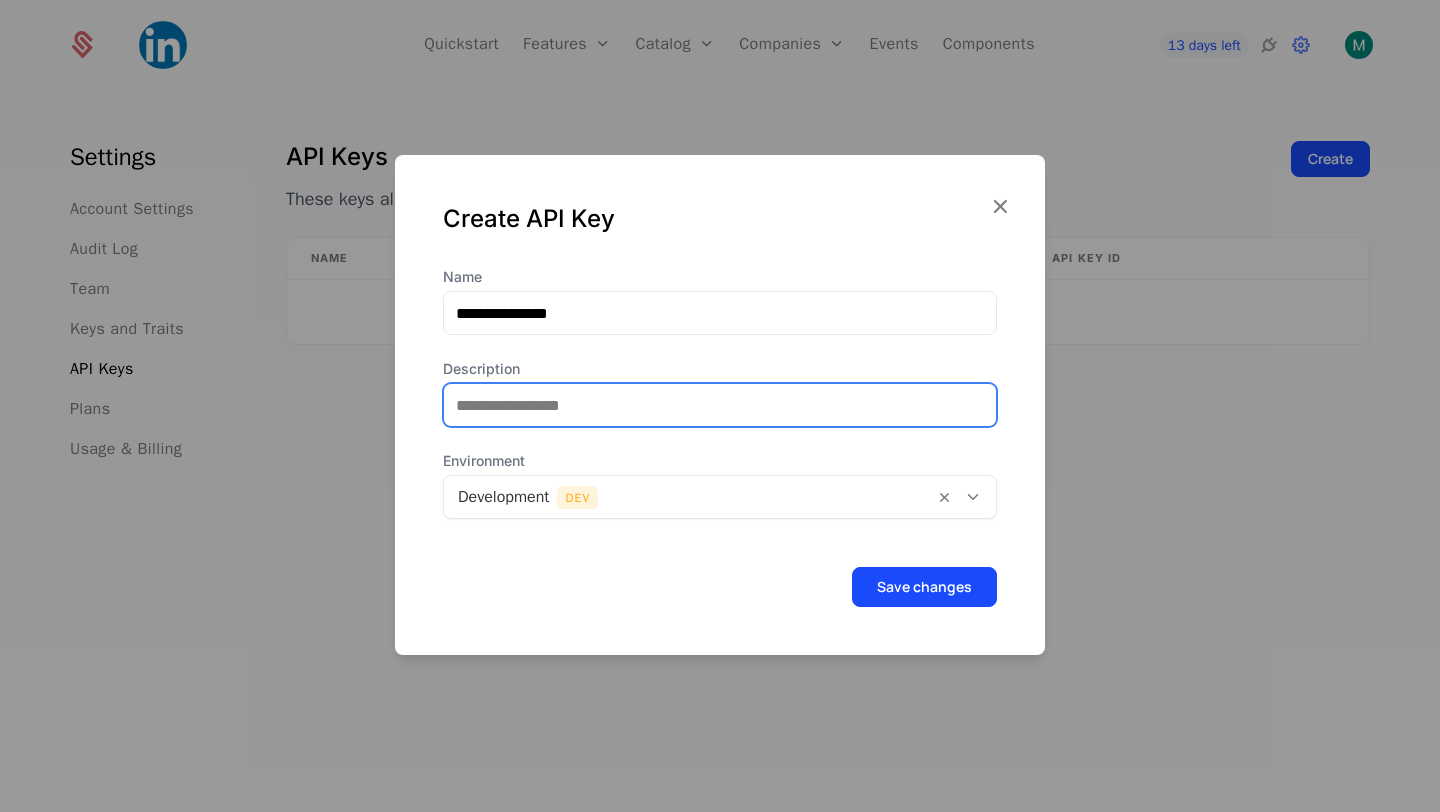 click on "Description" at bounding box center (720, 405) 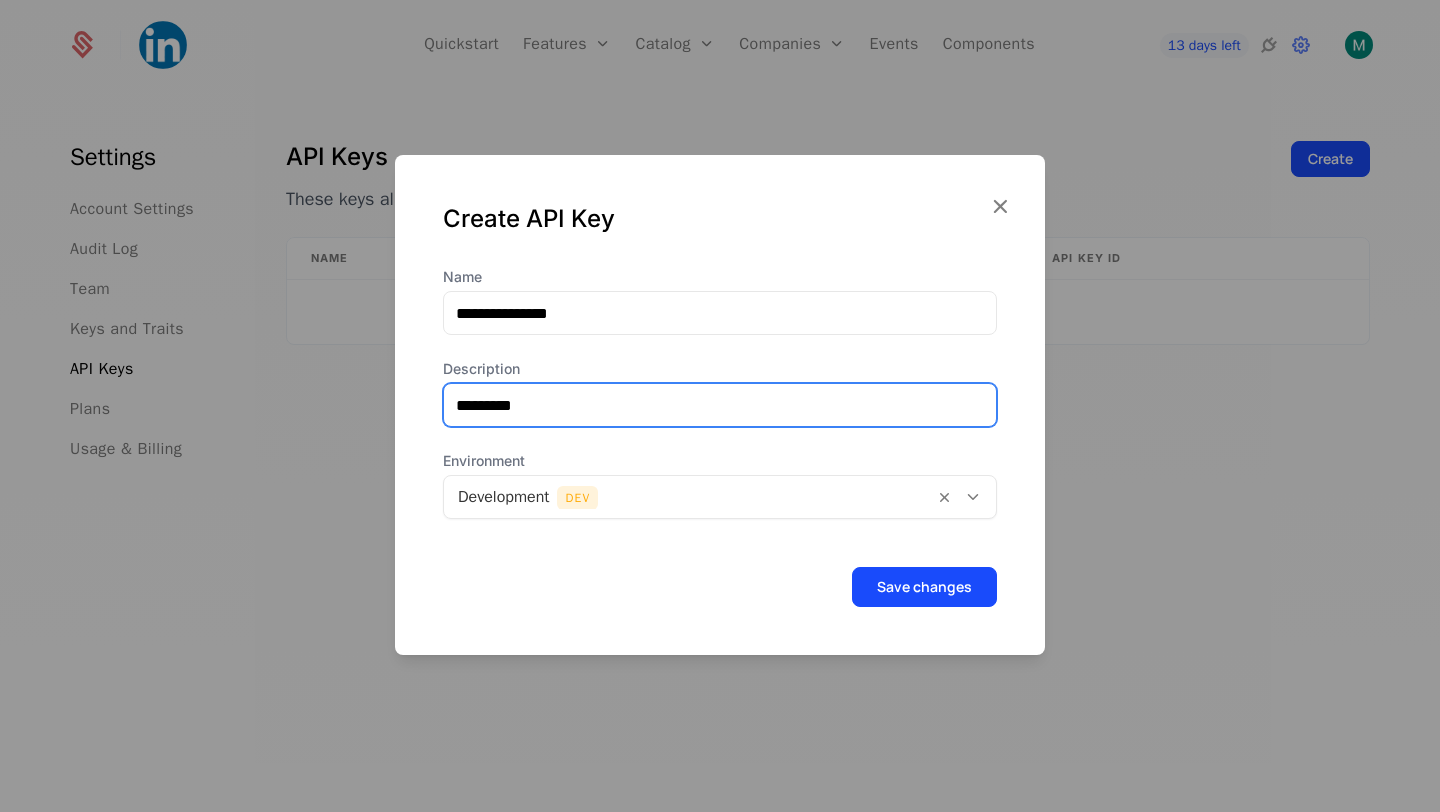 type on "**********" 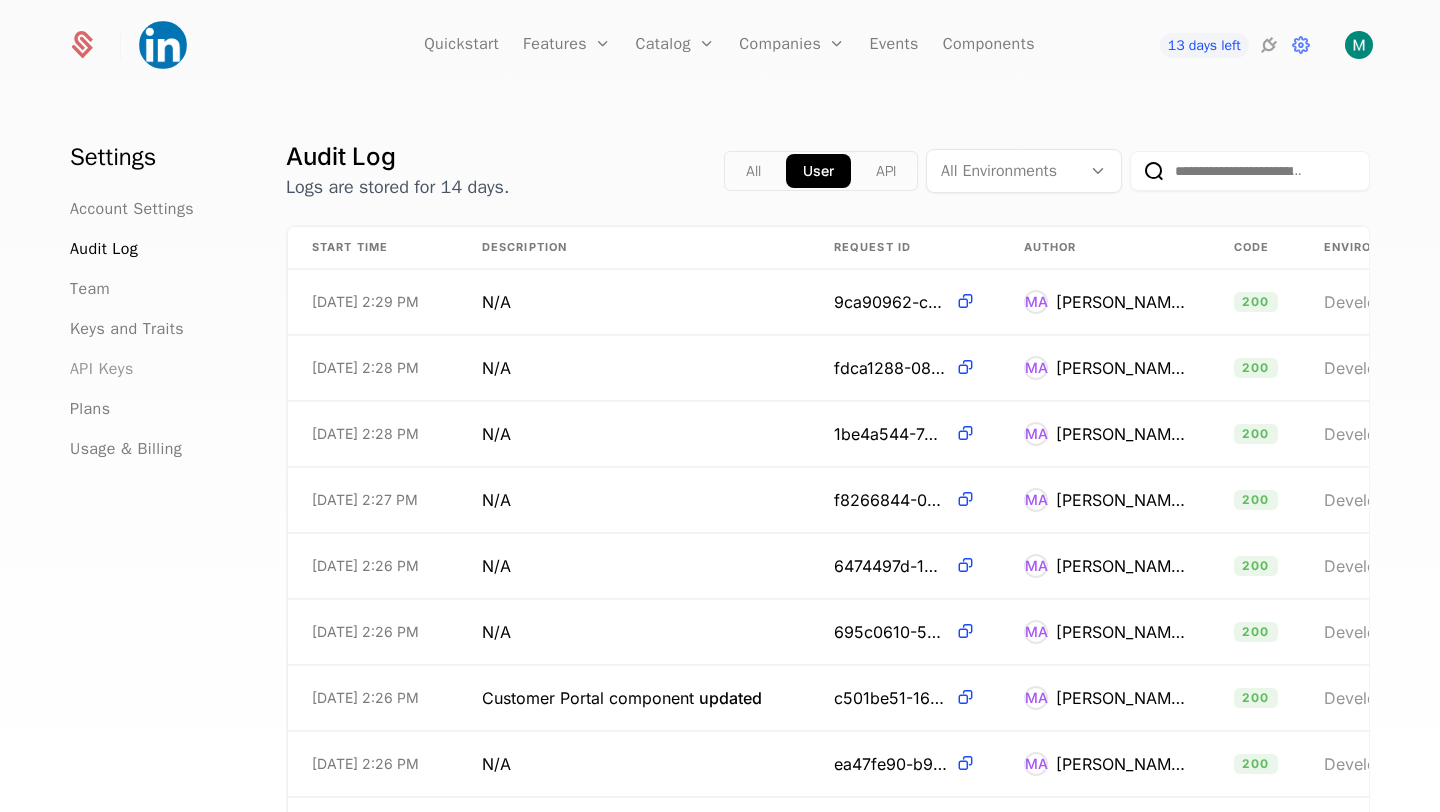 click on "API Keys" at bounding box center [102, 369] 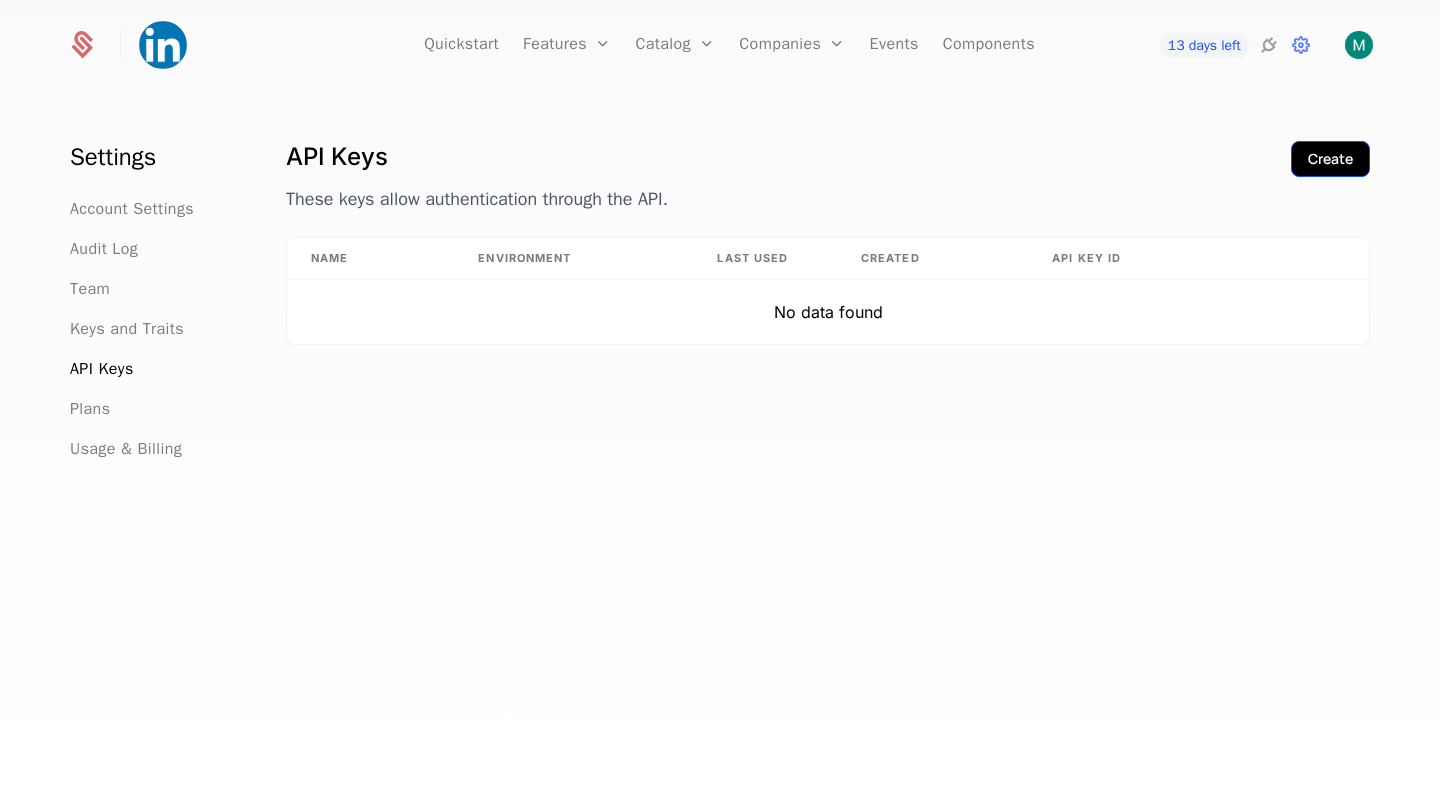 click on "Create" at bounding box center (1330, 159) 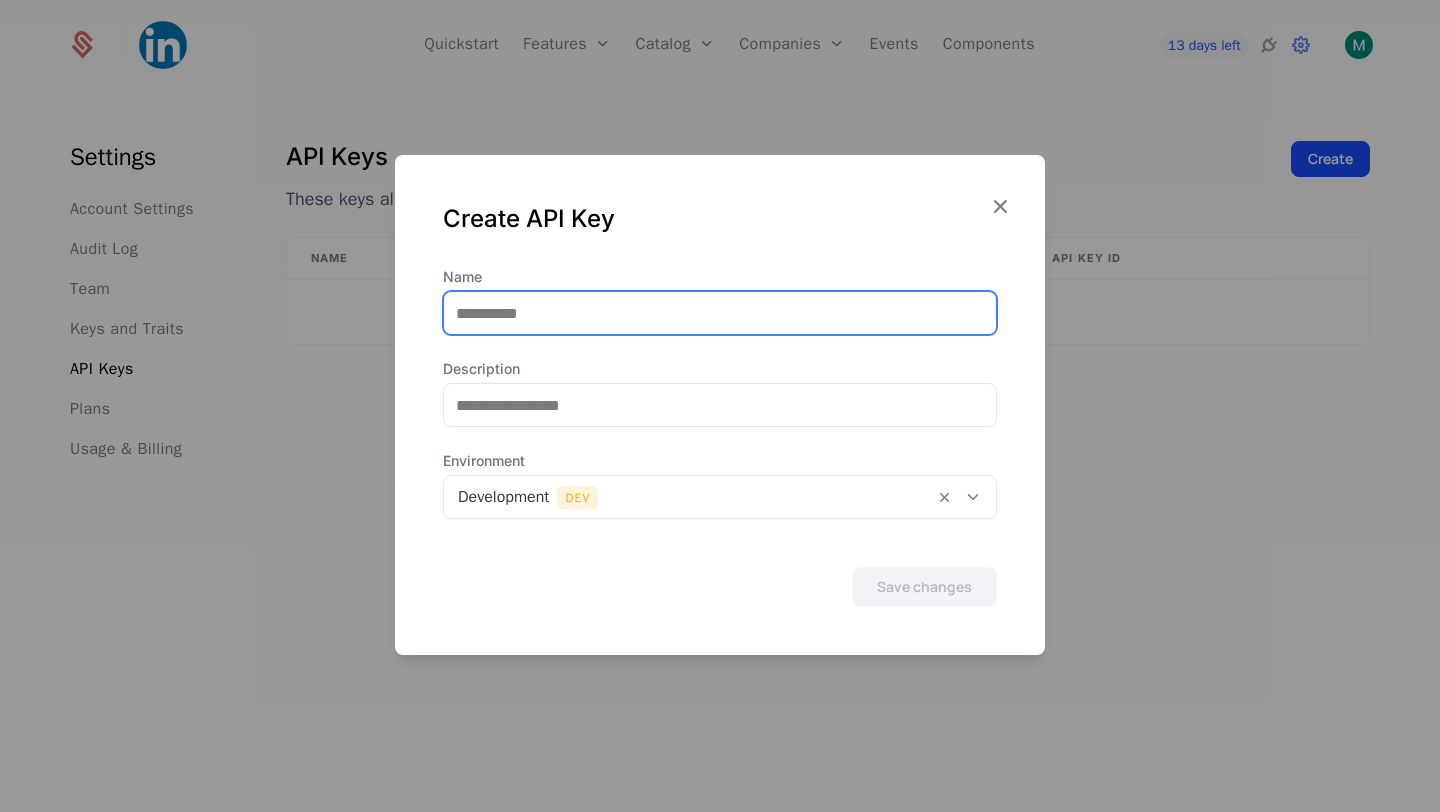 click on "Name" at bounding box center [720, 313] 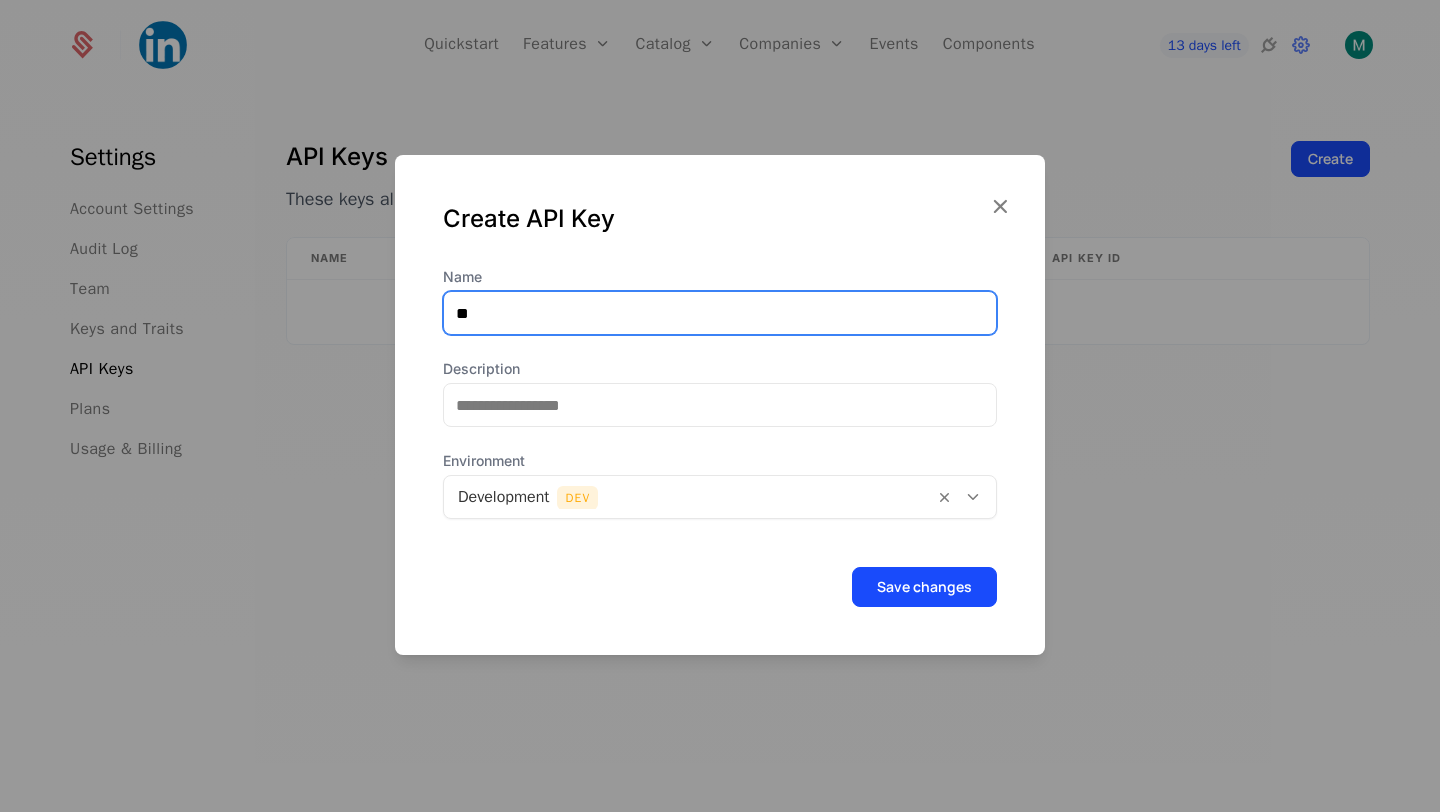 type on "**********" 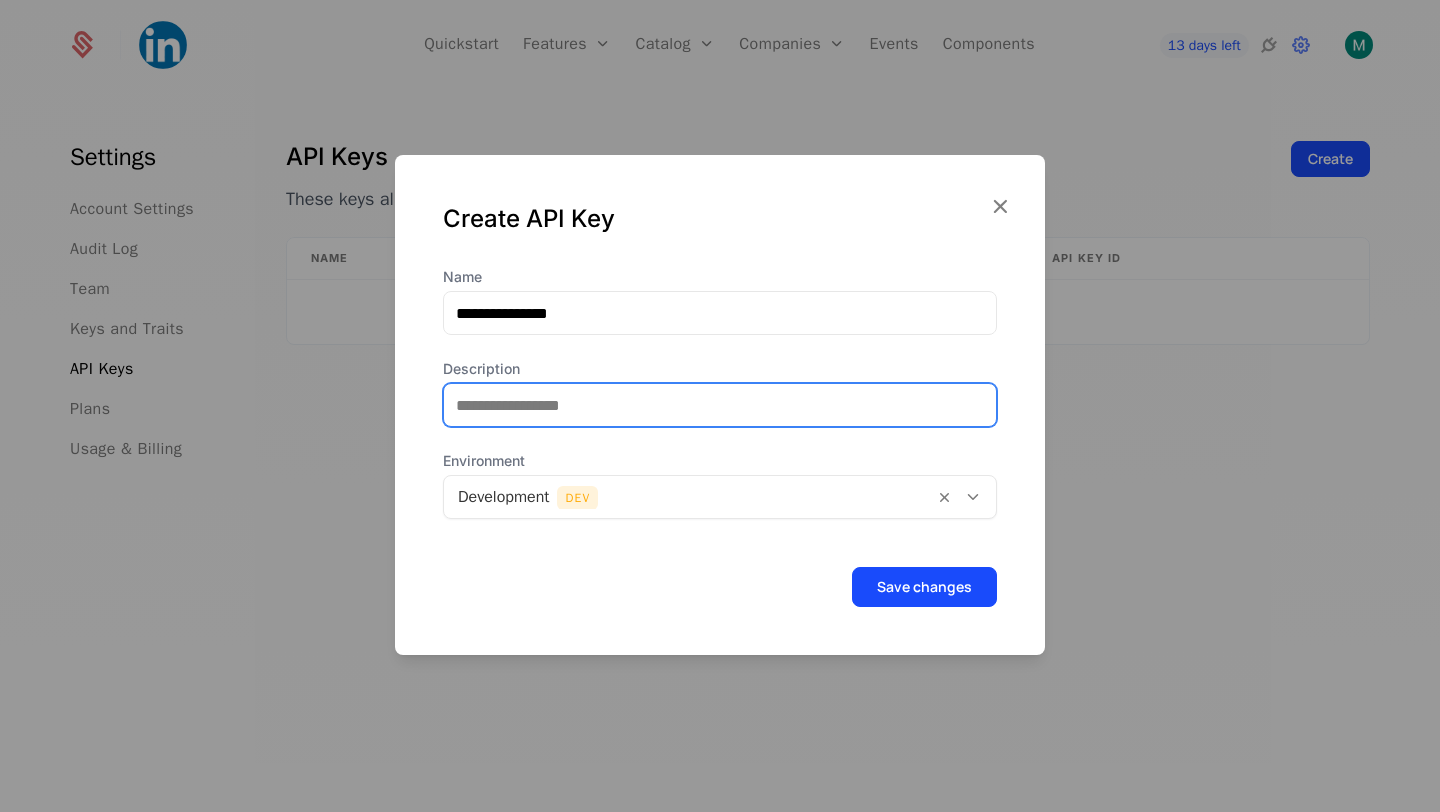 click on "Description" at bounding box center (720, 405) 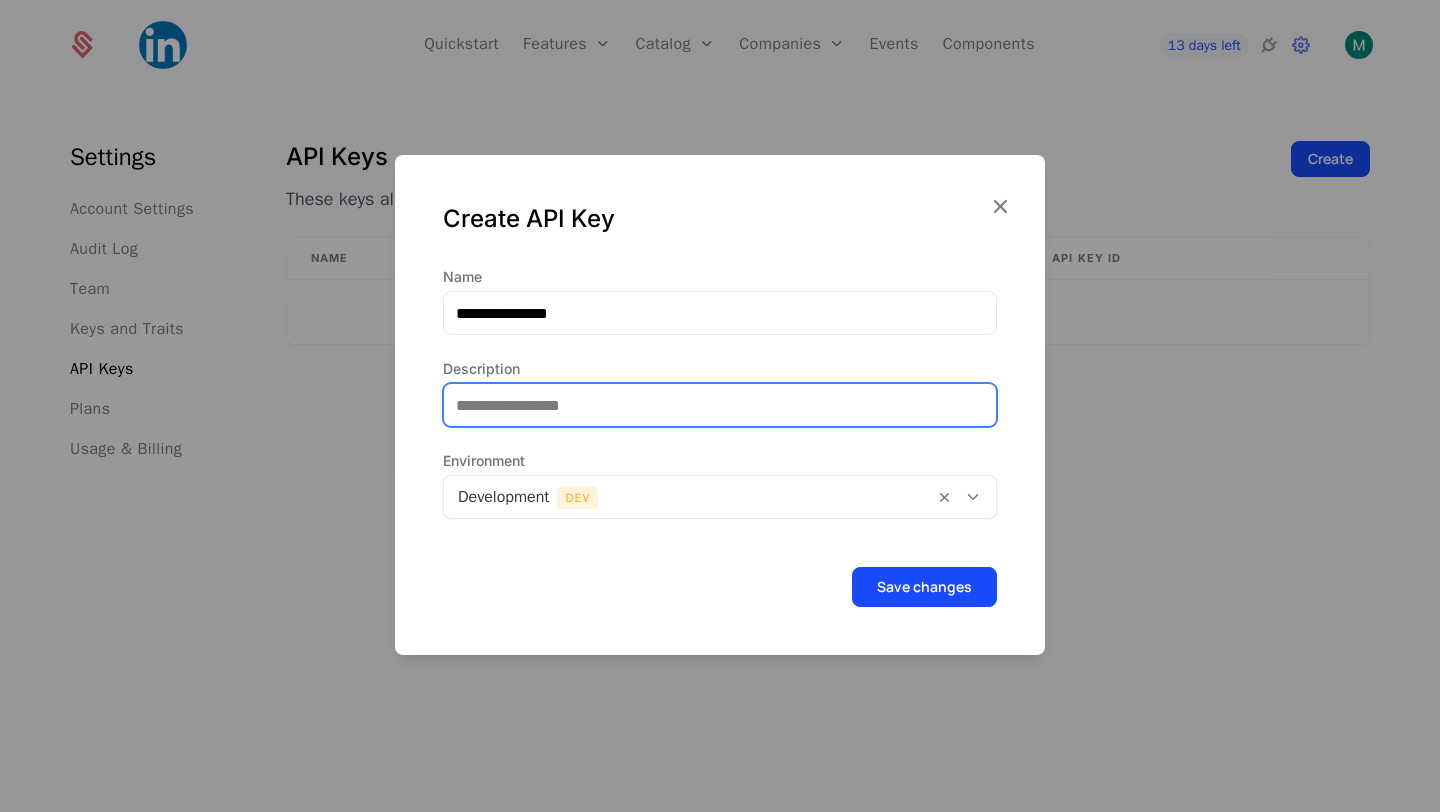 type on "**********" 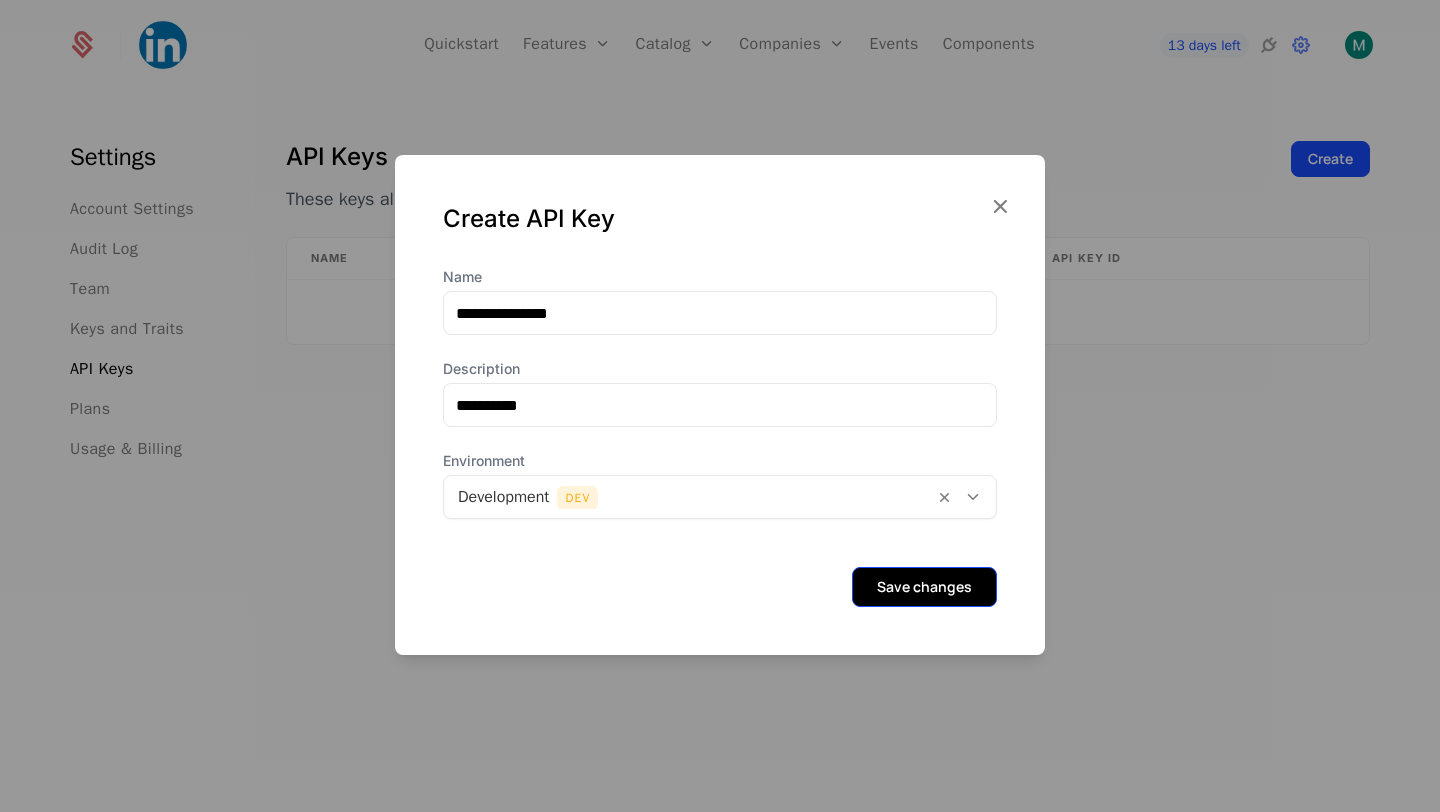 click on "Save changes" at bounding box center [924, 587] 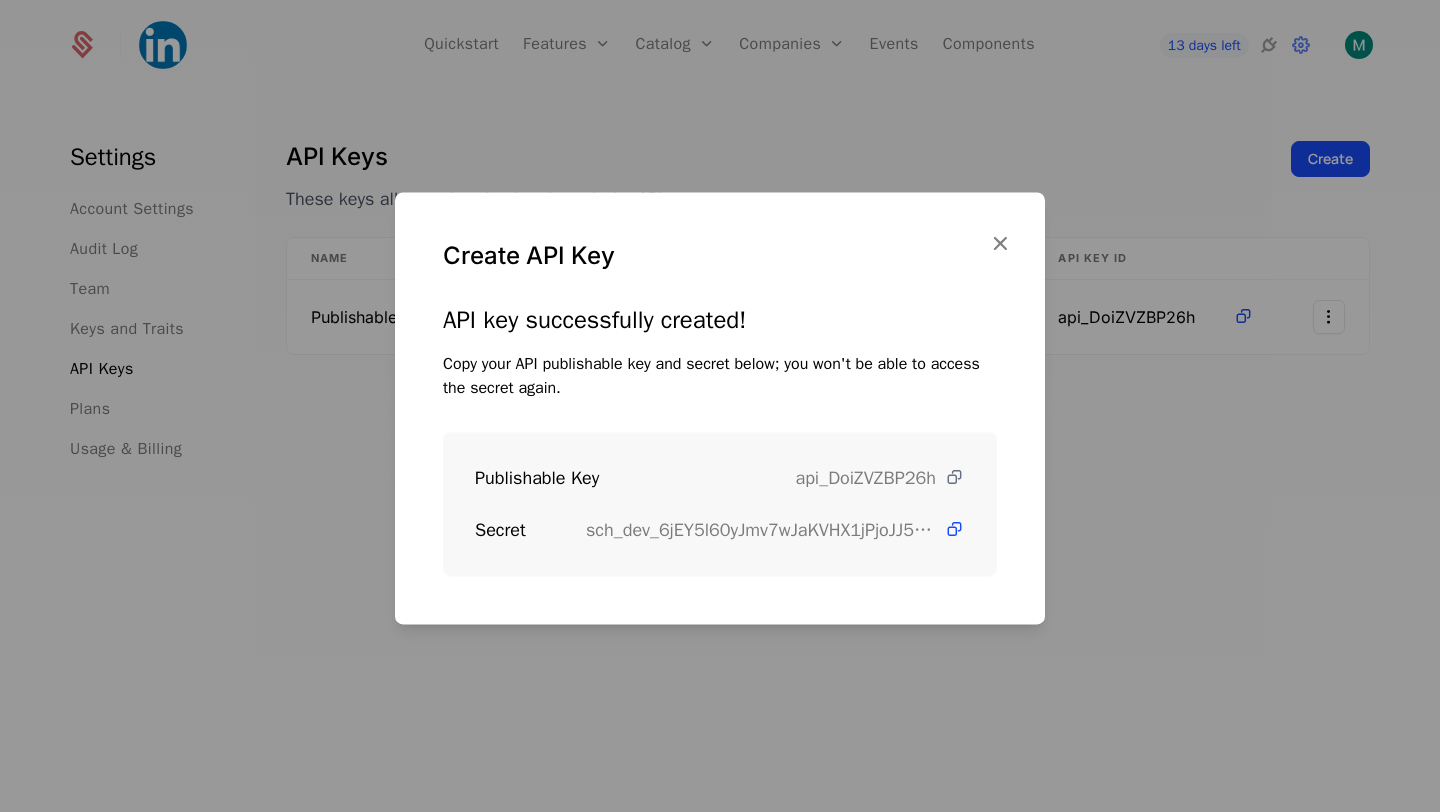 click at bounding box center [954, 477] 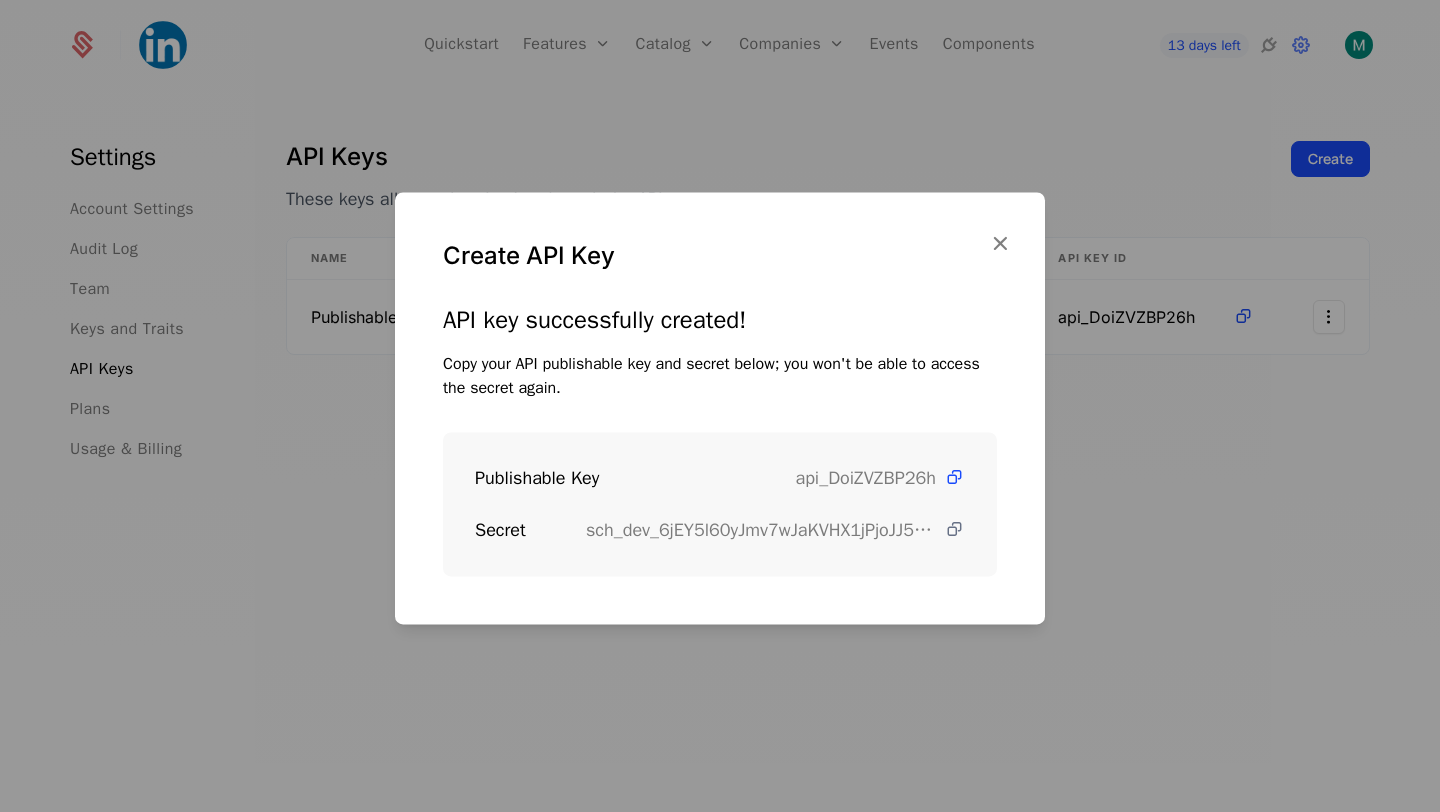 click at bounding box center [954, 529] 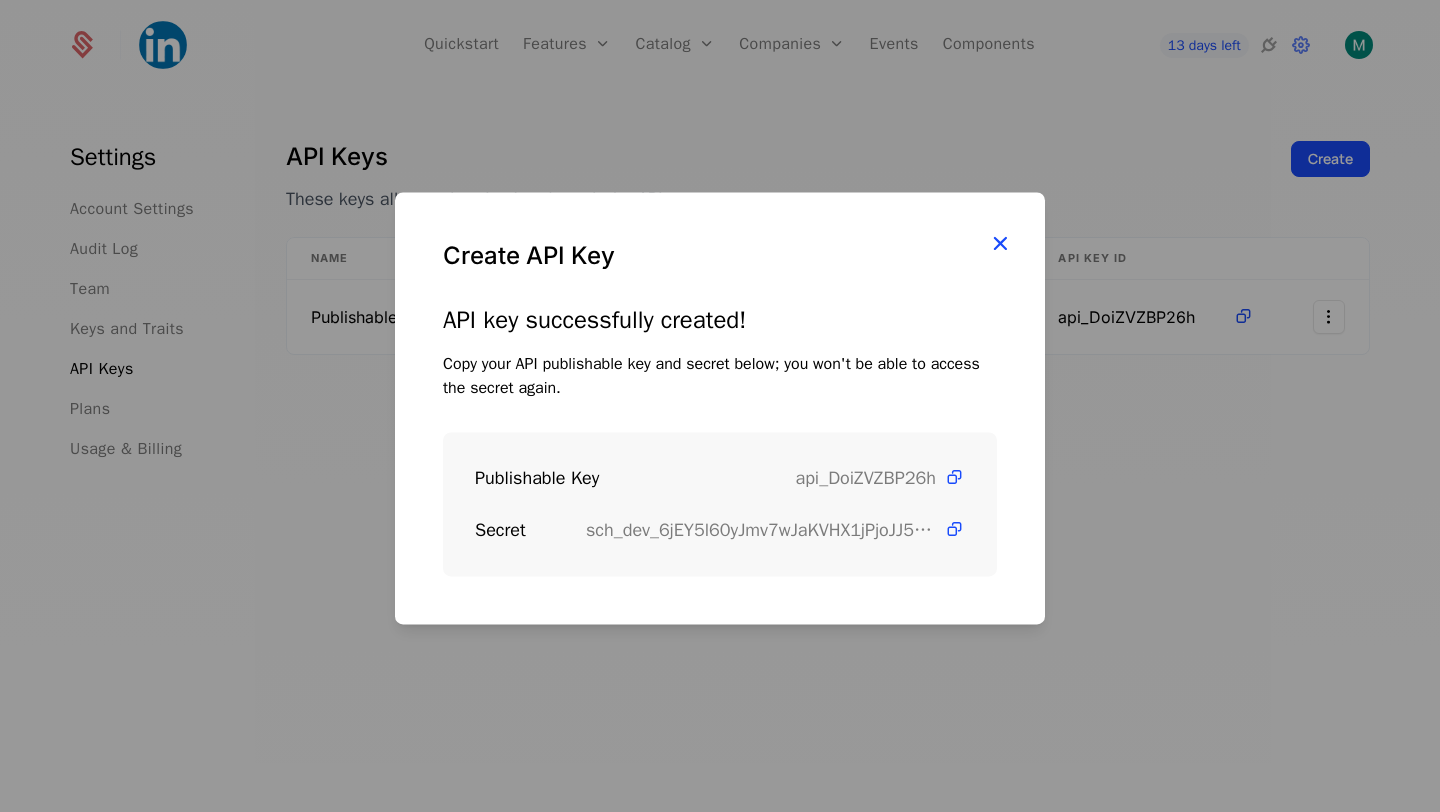 click at bounding box center [1000, 244] 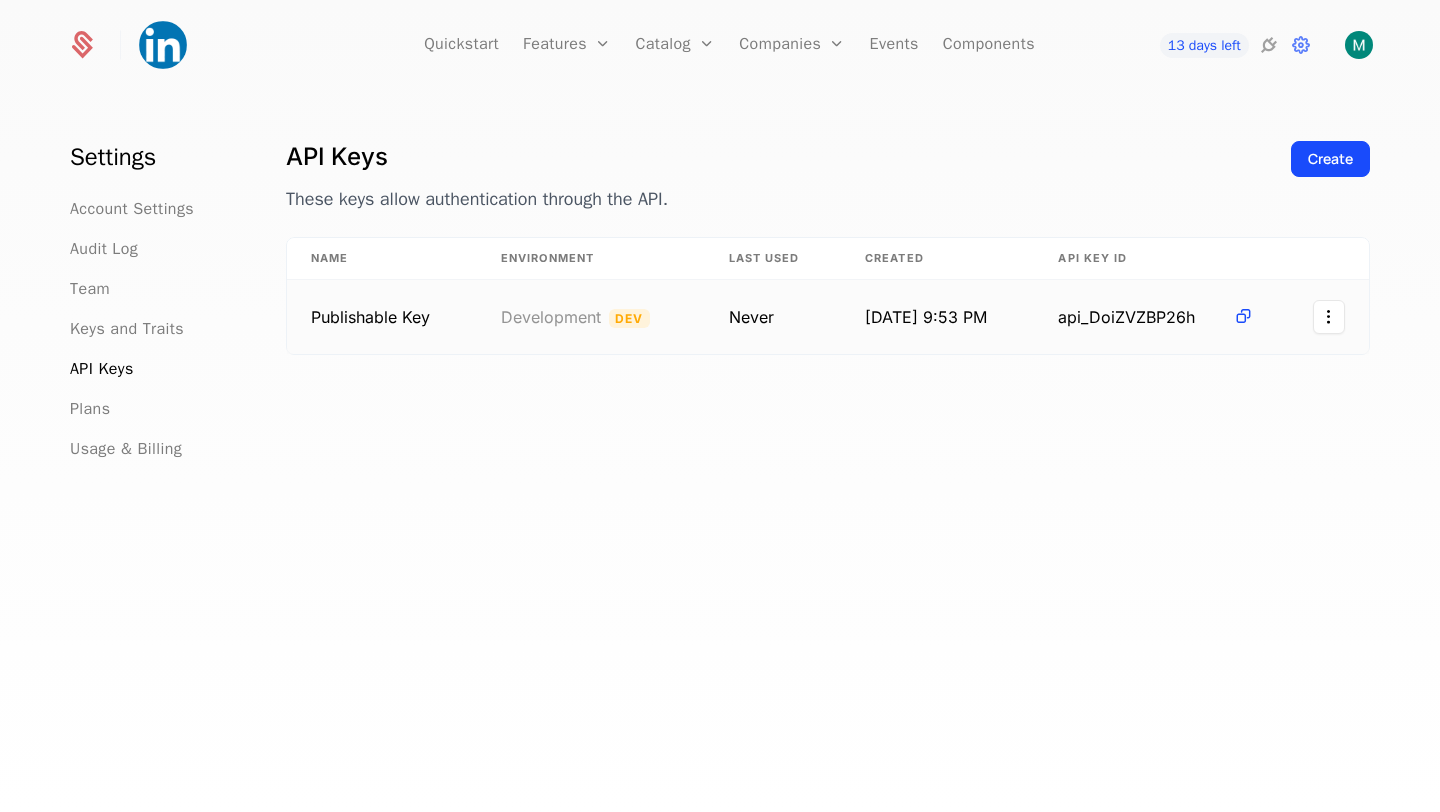 click on "api_DoiZVZBP26h" at bounding box center (1141, 317) 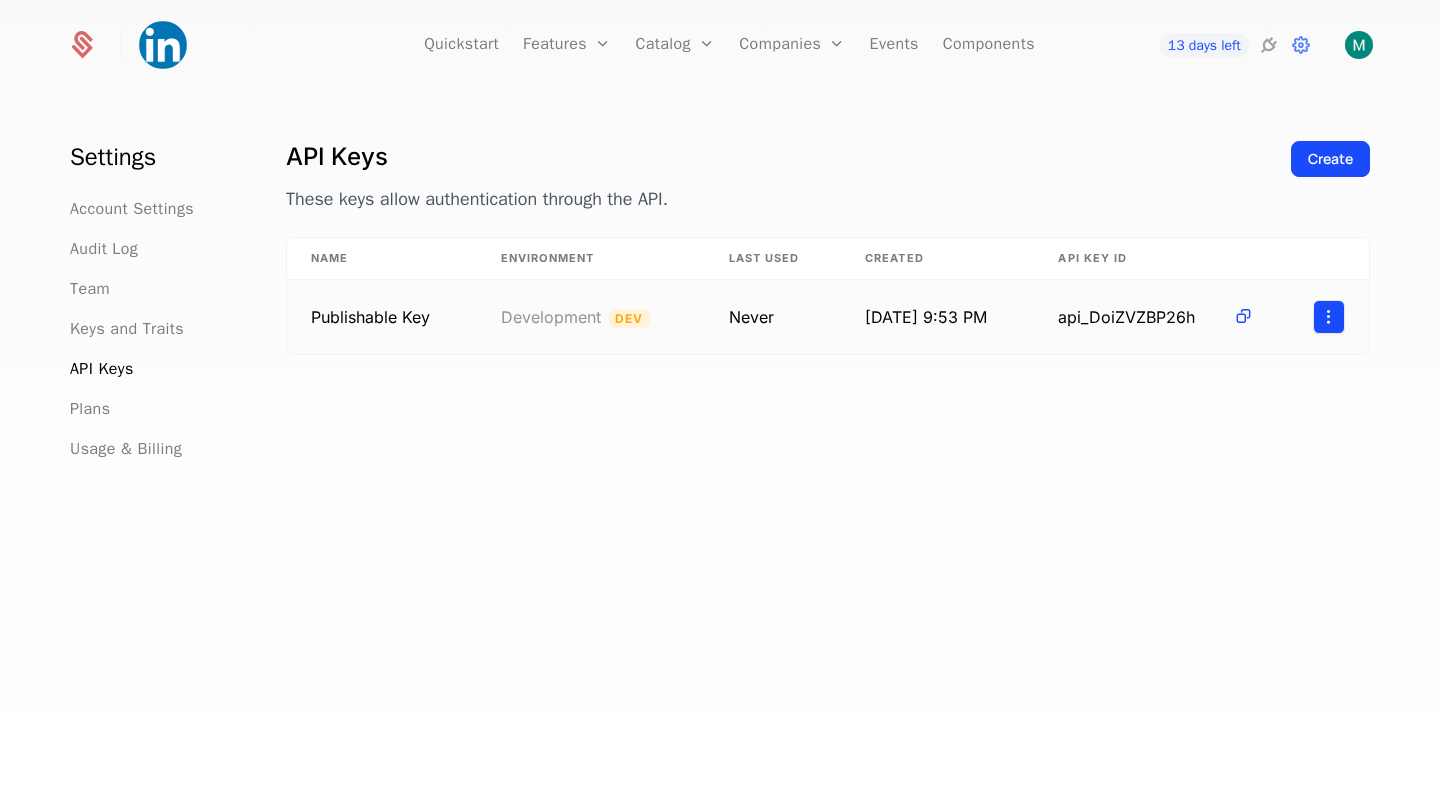 click on "Quickstart Features Features Flags Catalog Plans Add Ons Configuration Companies Companies Users Events Components 13 days left Settings Account Settings Audit Log Team Keys and Traits API Keys Plans Usage & Billing API Keys     These keys allow authentication through the API. Create Name Environment Last Used Created API Key ID Publishable Key Development Dev Never 7/1/25, 9:53 PM api_DoiZVZBP26h
Best Viewed on Desktop You're currently viewing this on a  mobile device . For the best experience,   we recommend using a desktop or larger screens , as the application isn't fully optimized for smaller resolutions just yet. Got it" at bounding box center (720, 406) 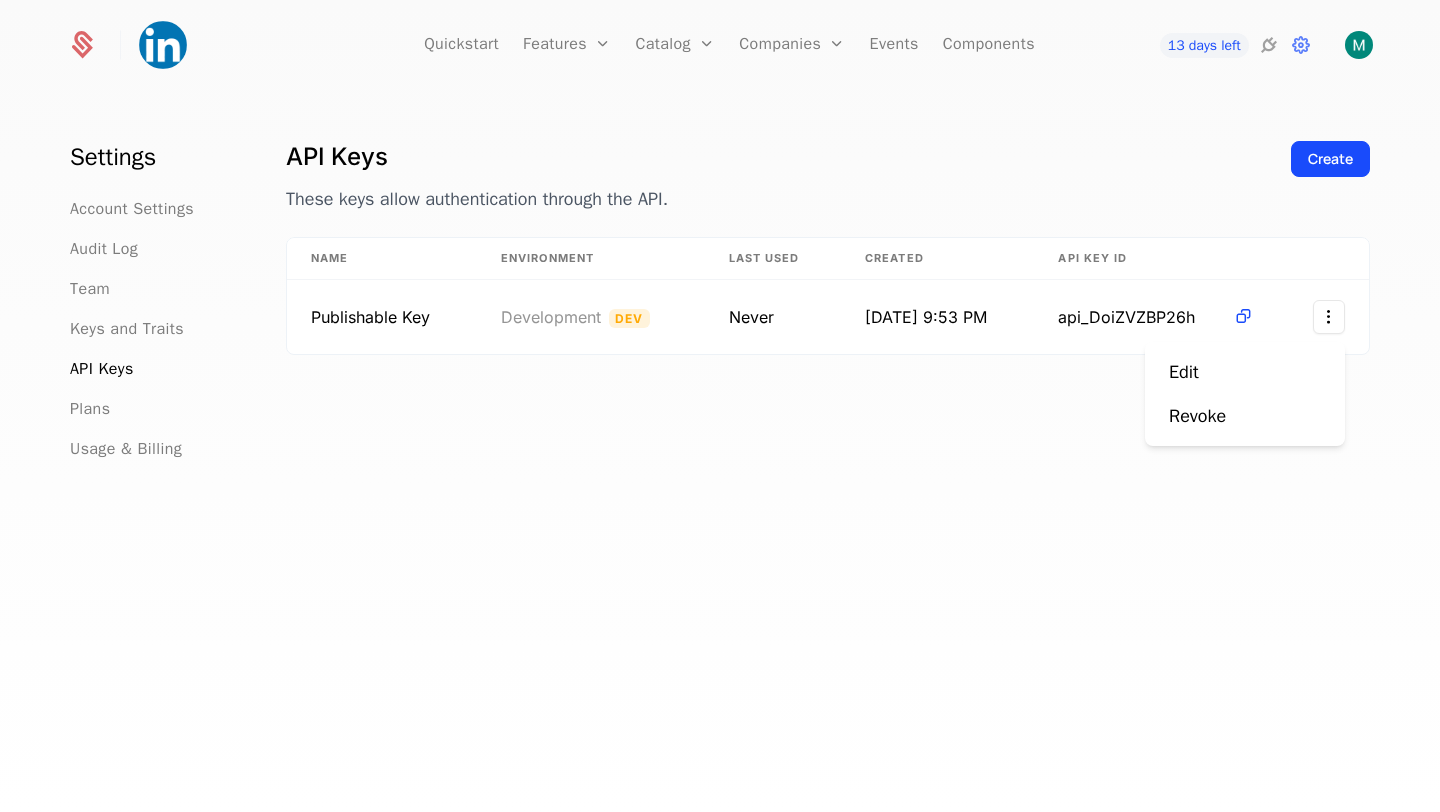 click on "Quickstart Features Features Flags Catalog Plans Add Ons Configuration Companies Companies Users Events Components 13 days left Settings Account Settings Audit Log Team Keys and Traits API Keys Plans Usage & Billing API Keys     These keys allow authentication through the API. Create Name Environment Last Used Created API Key ID Publishable Key Development Dev Never 7/1/25, 9:53 PM api_DoiZVZBP26h
Best Viewed on Desktop You're currently viewing this on a  mobile device . For the best experience,   we recommend using a desktop or larger screens , as the application isn't fully optimized for smaller resolutions just yet. Got it  Edit Revoke" at bounding box center [720, 406] 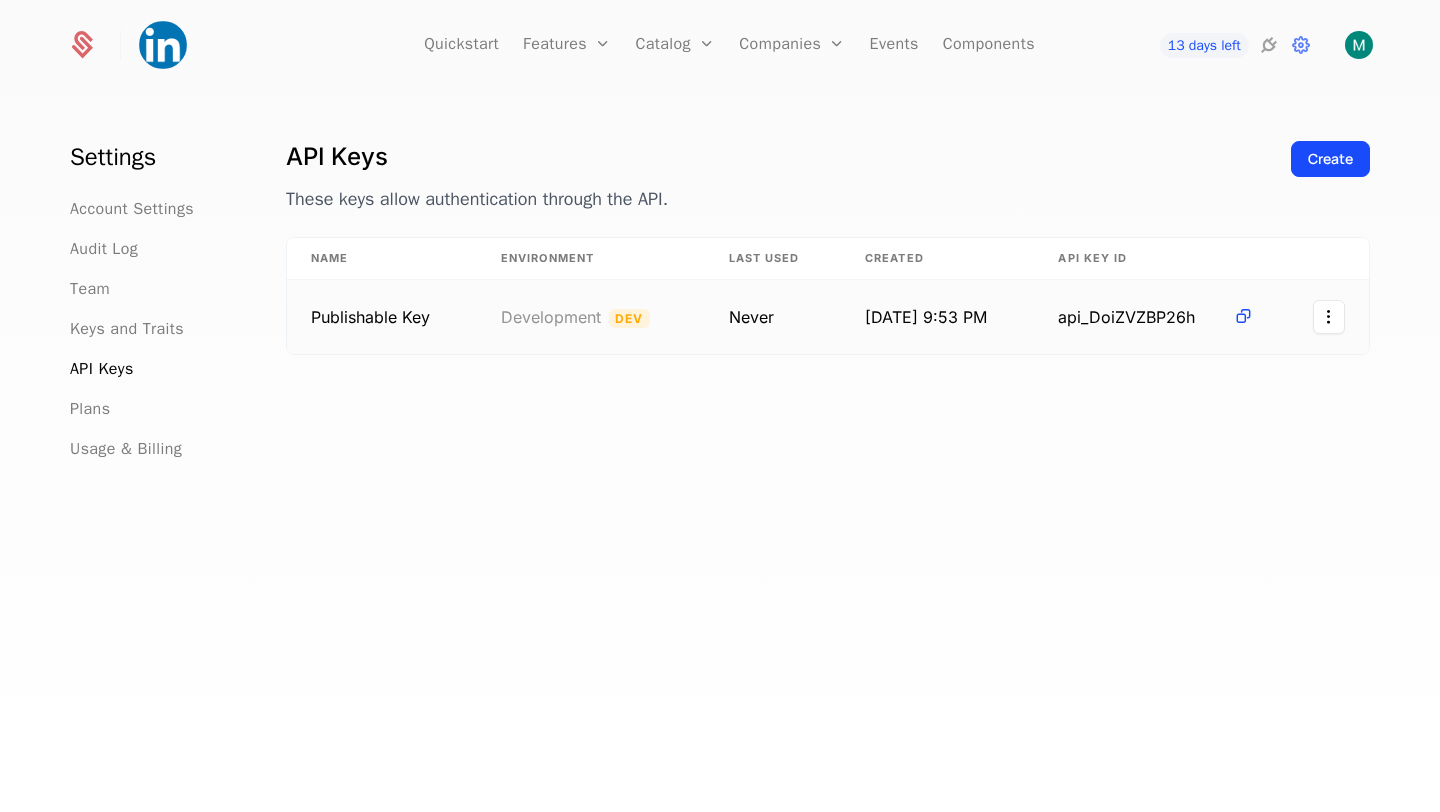 click on "7/1/25, 9:53 PM" at bounding box center (937, 317) 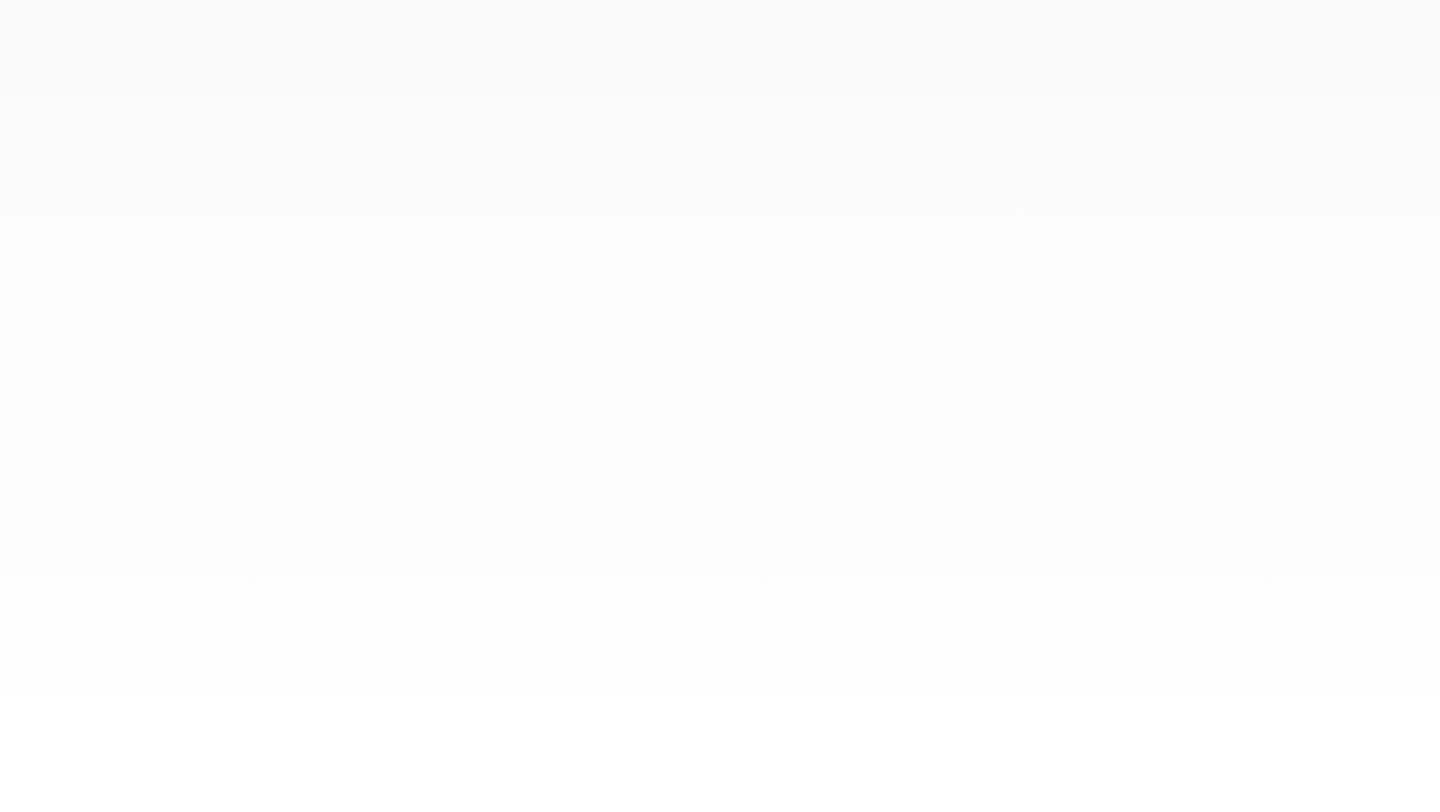 scroll, scrollTop: 0, scrollLeft: 0, axis: both 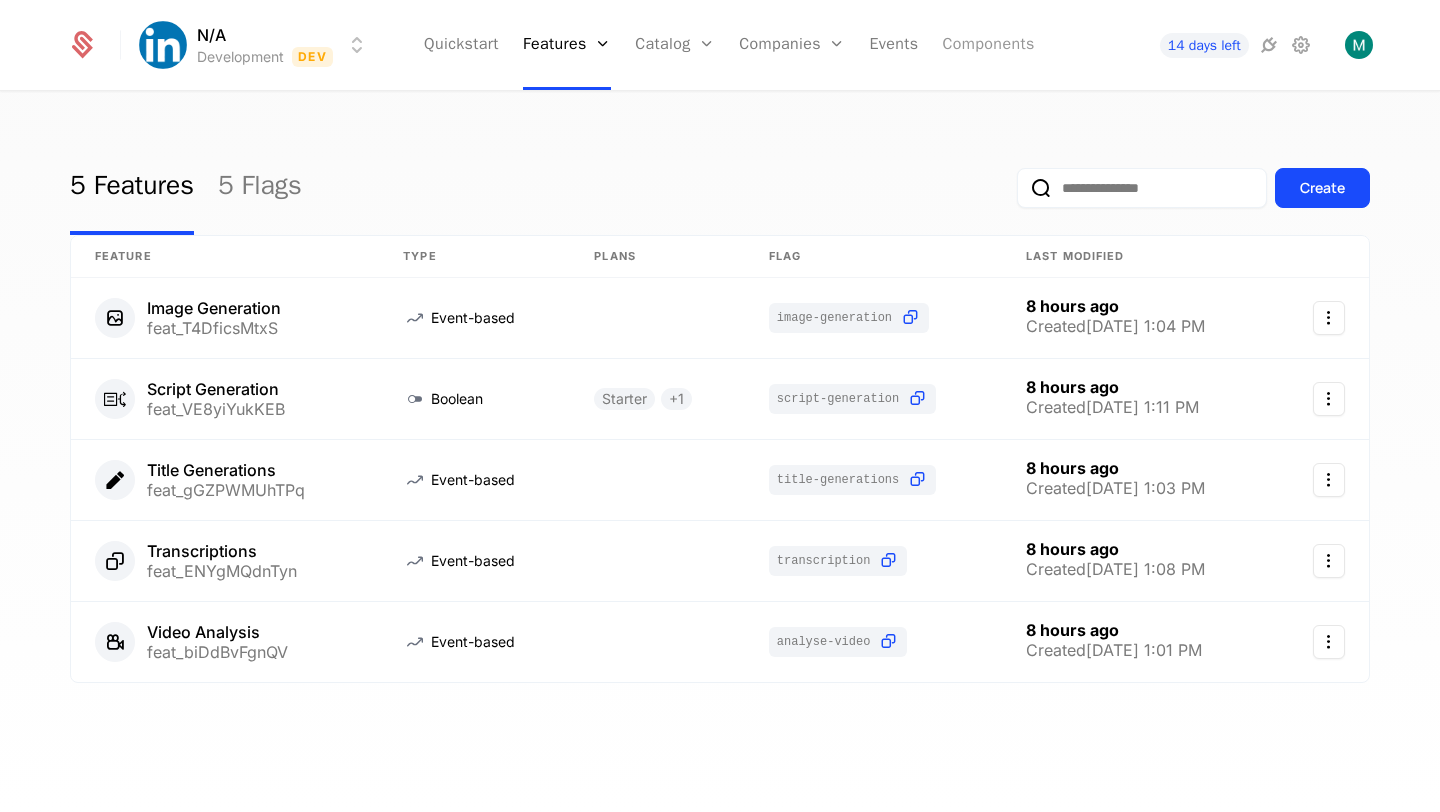 click on "Components" at bounding box center [988, 45] 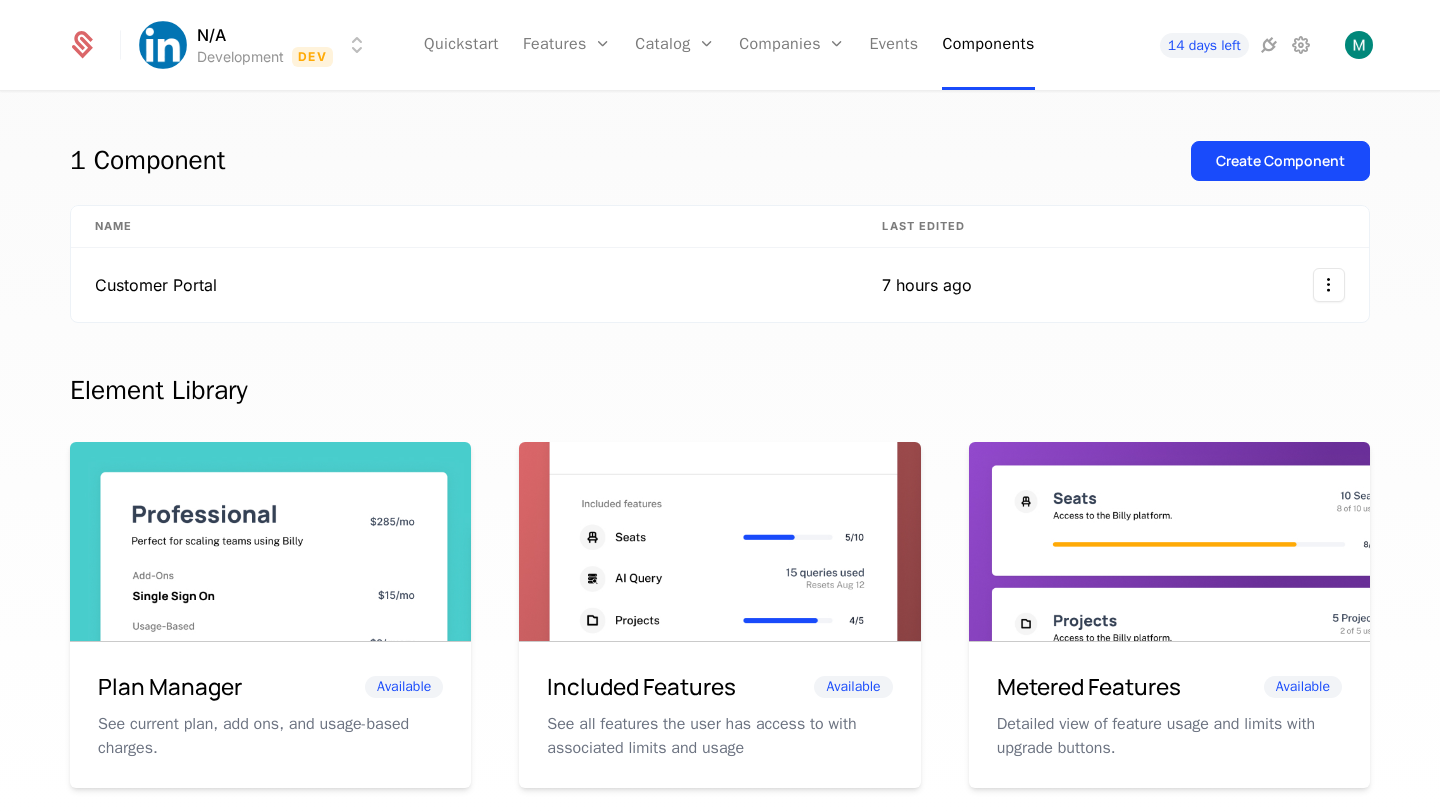 click at bounding box center [719, 568] 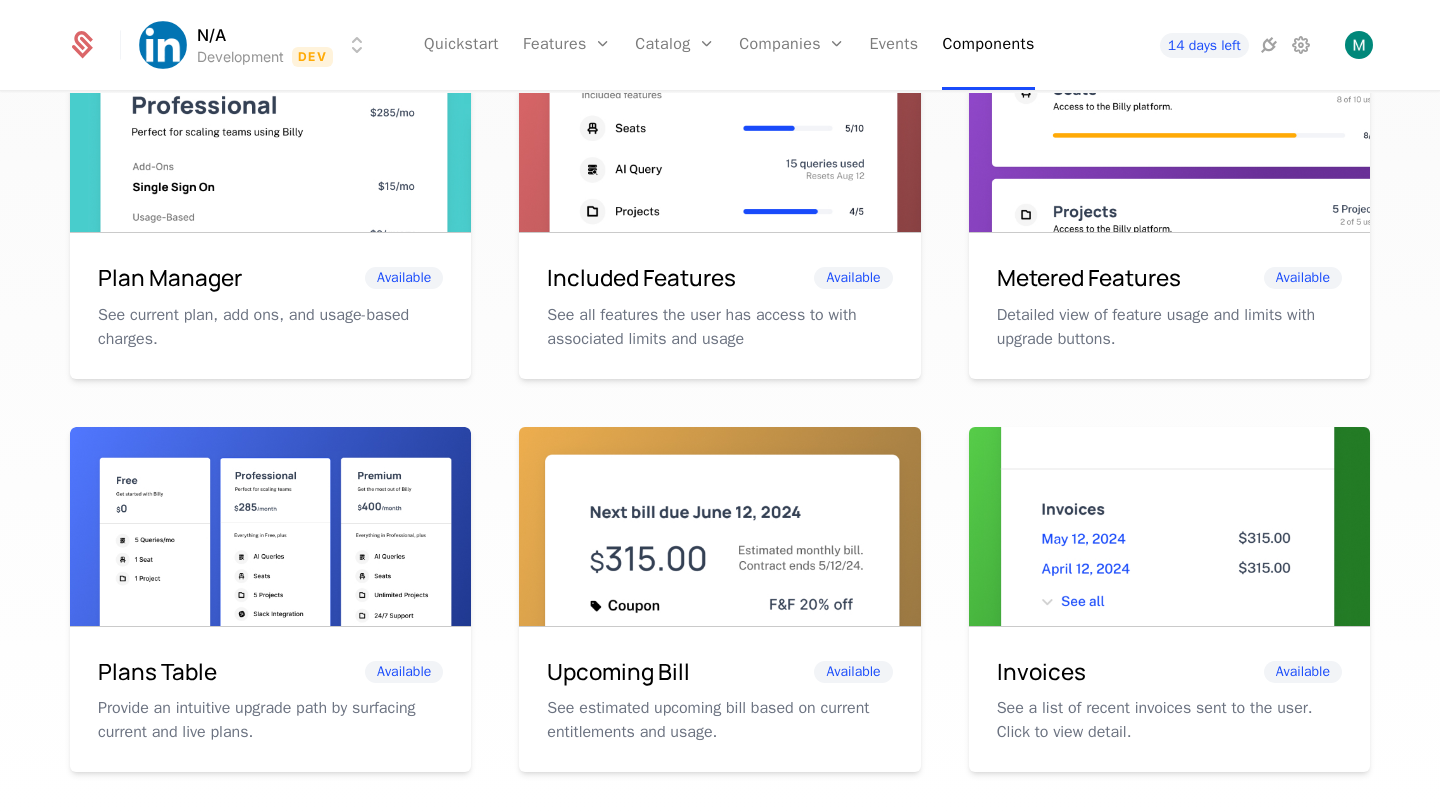 scroll, scrollTop: 0, scrollLeft: 0, axis: both 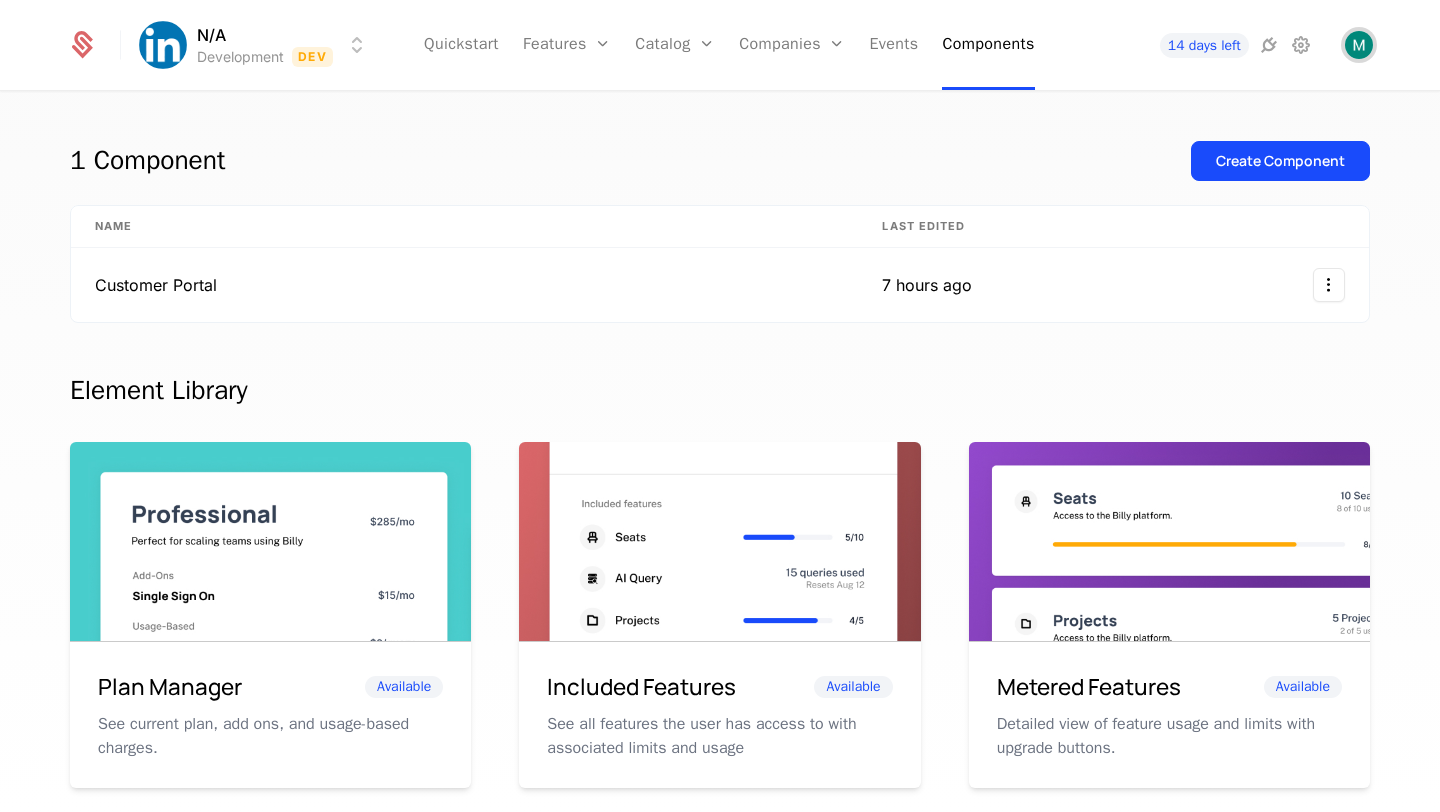 click at bounding box center [1359, 45] 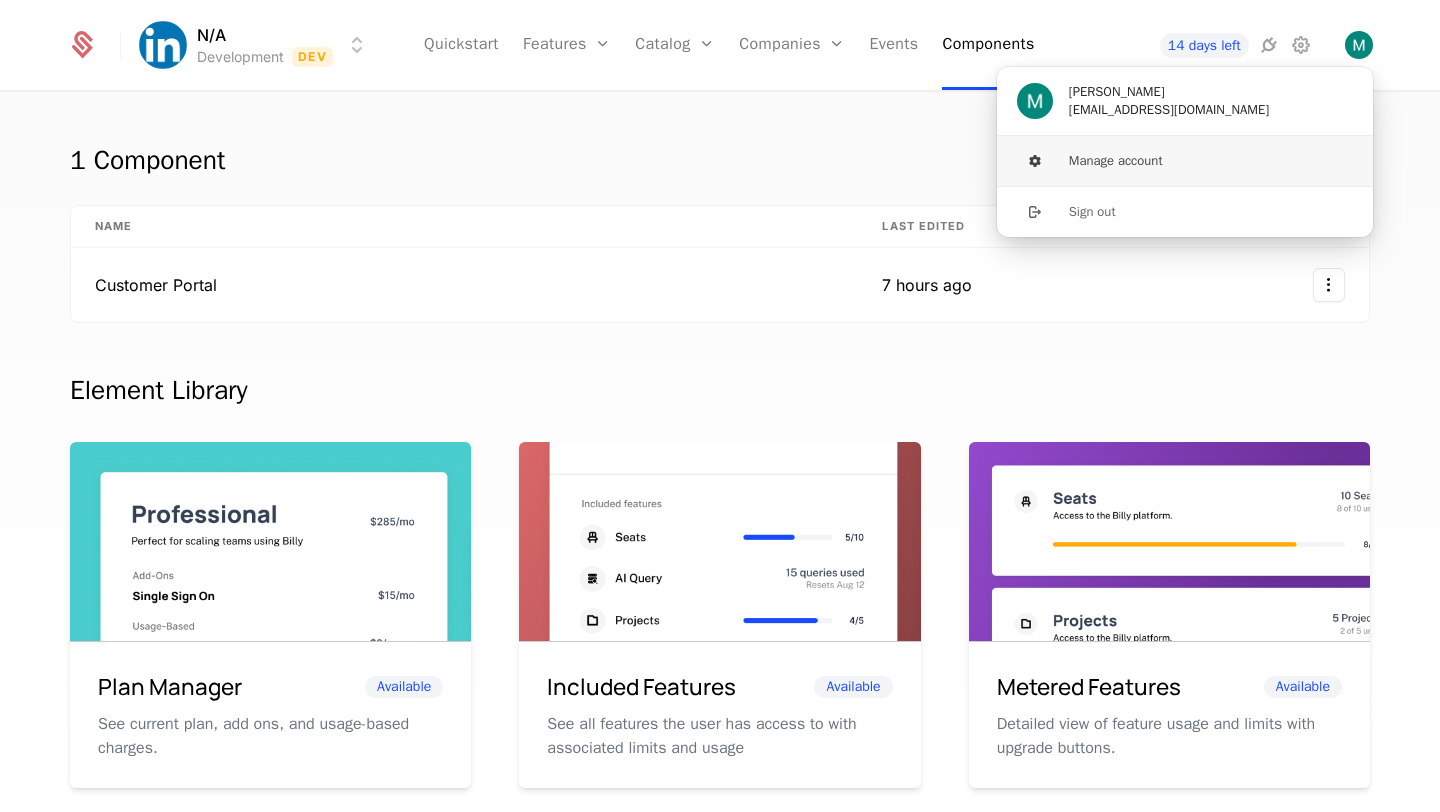 click on "Manage account" at bounding box center (1185, 161) 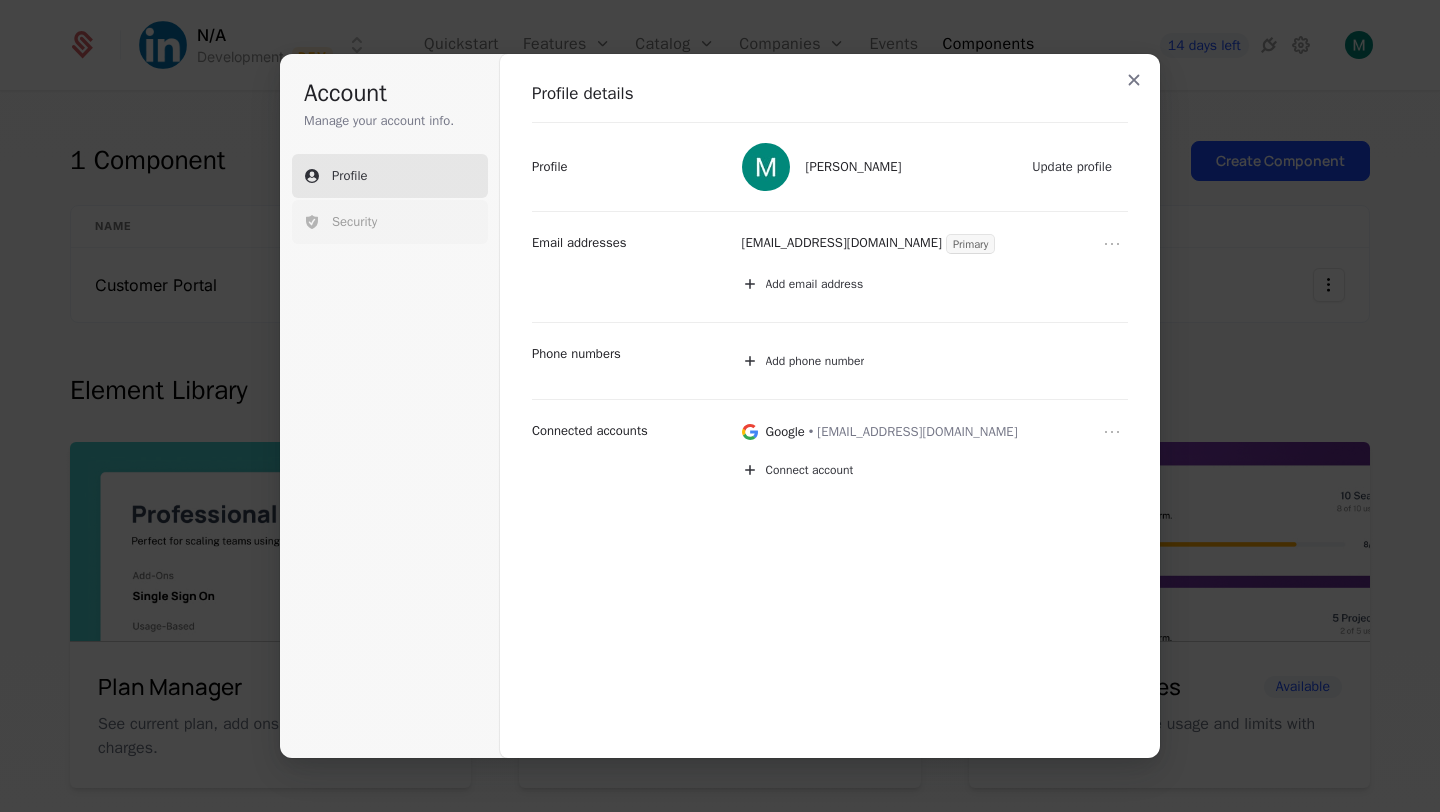 click on "Security" at bounding box center [354, 222] 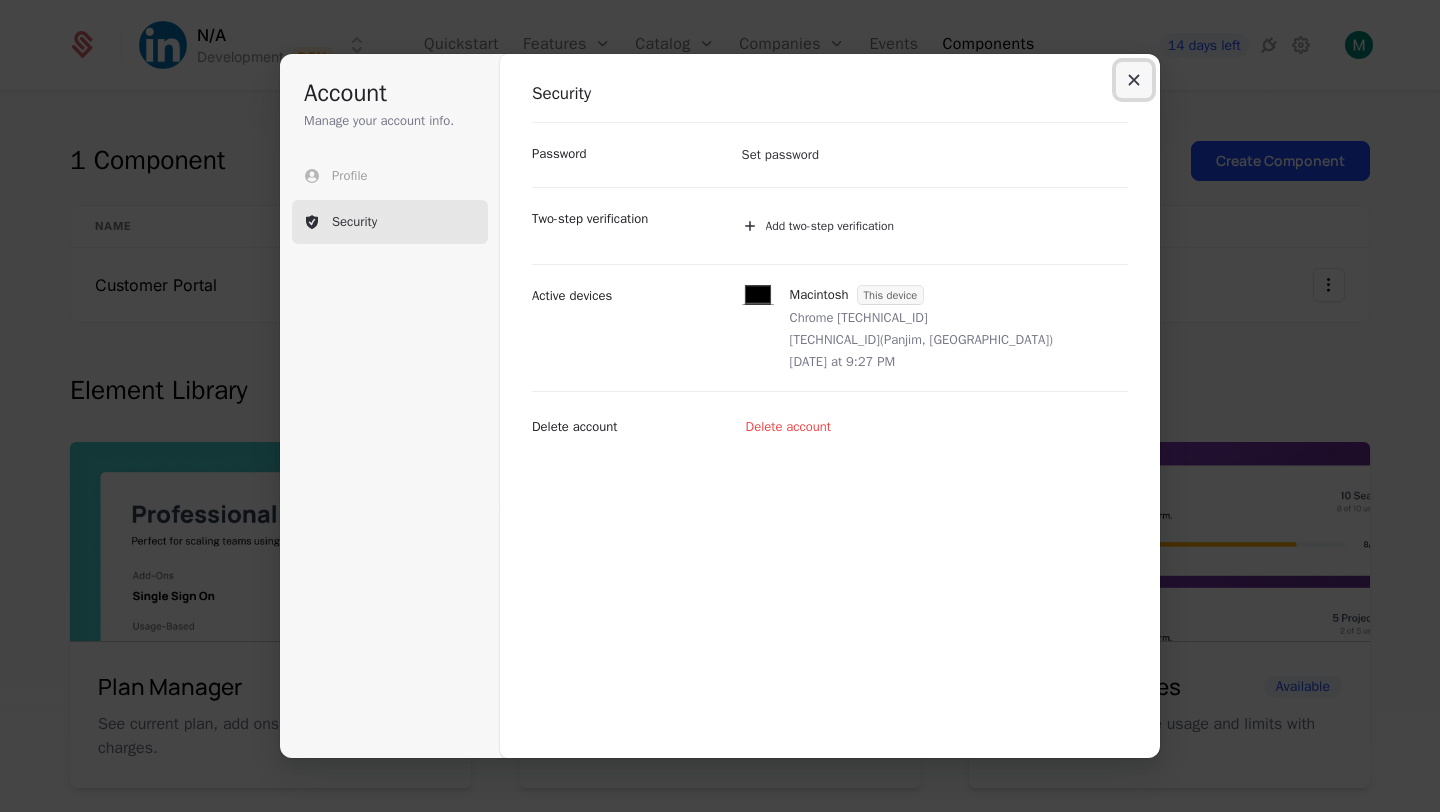 click 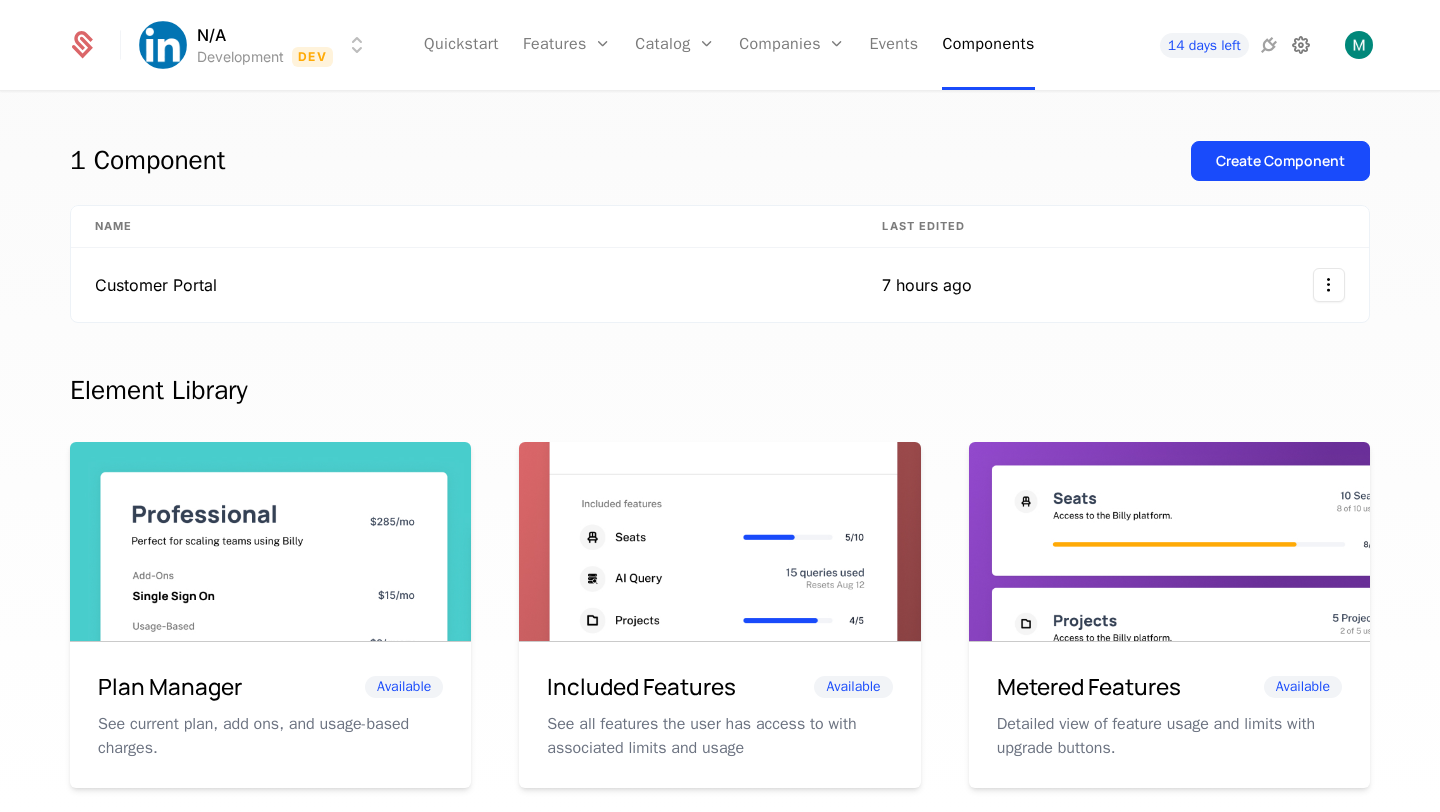 click at bounding box center (1301, 45) 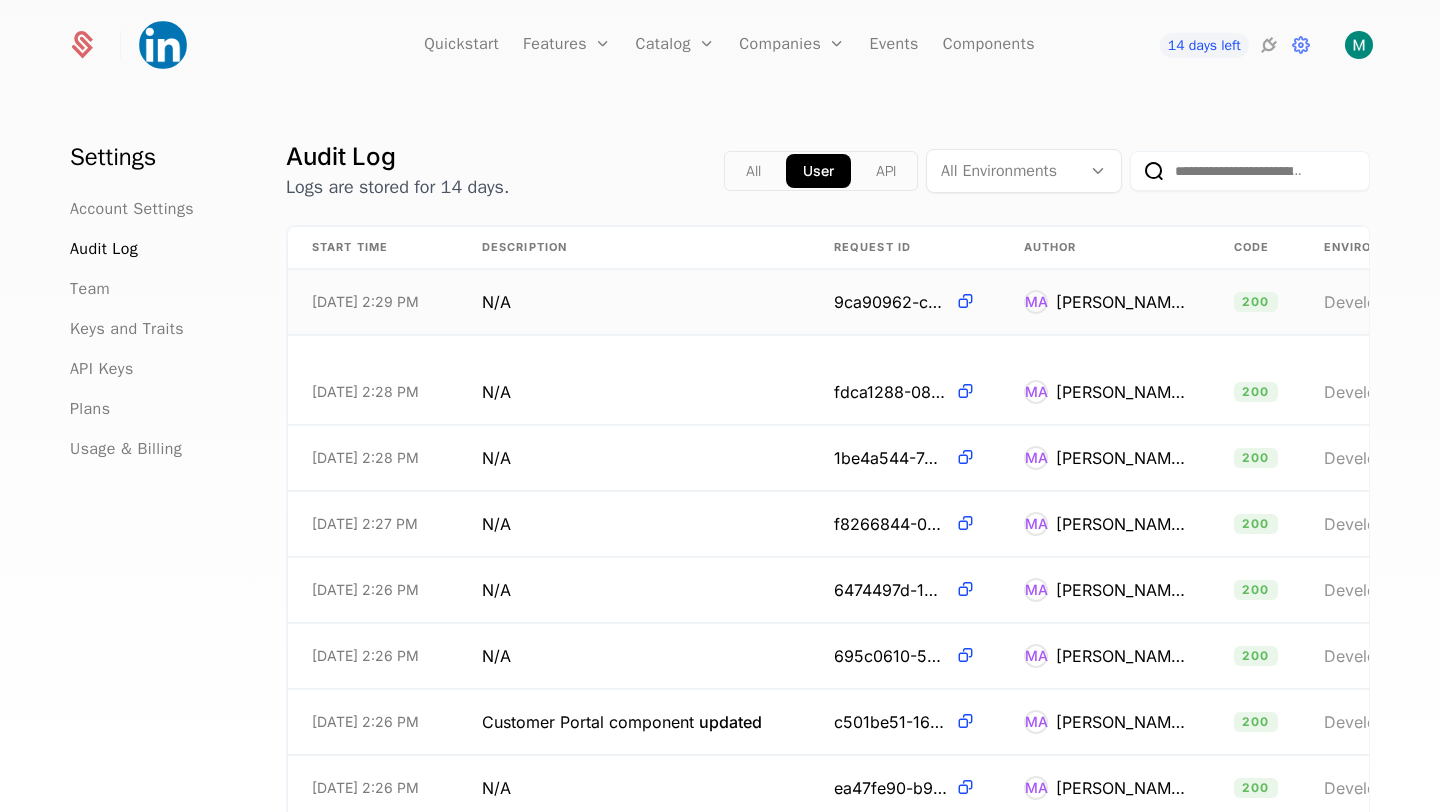click on "[PERSON_NAME]" at bounding box center [1121, 302] 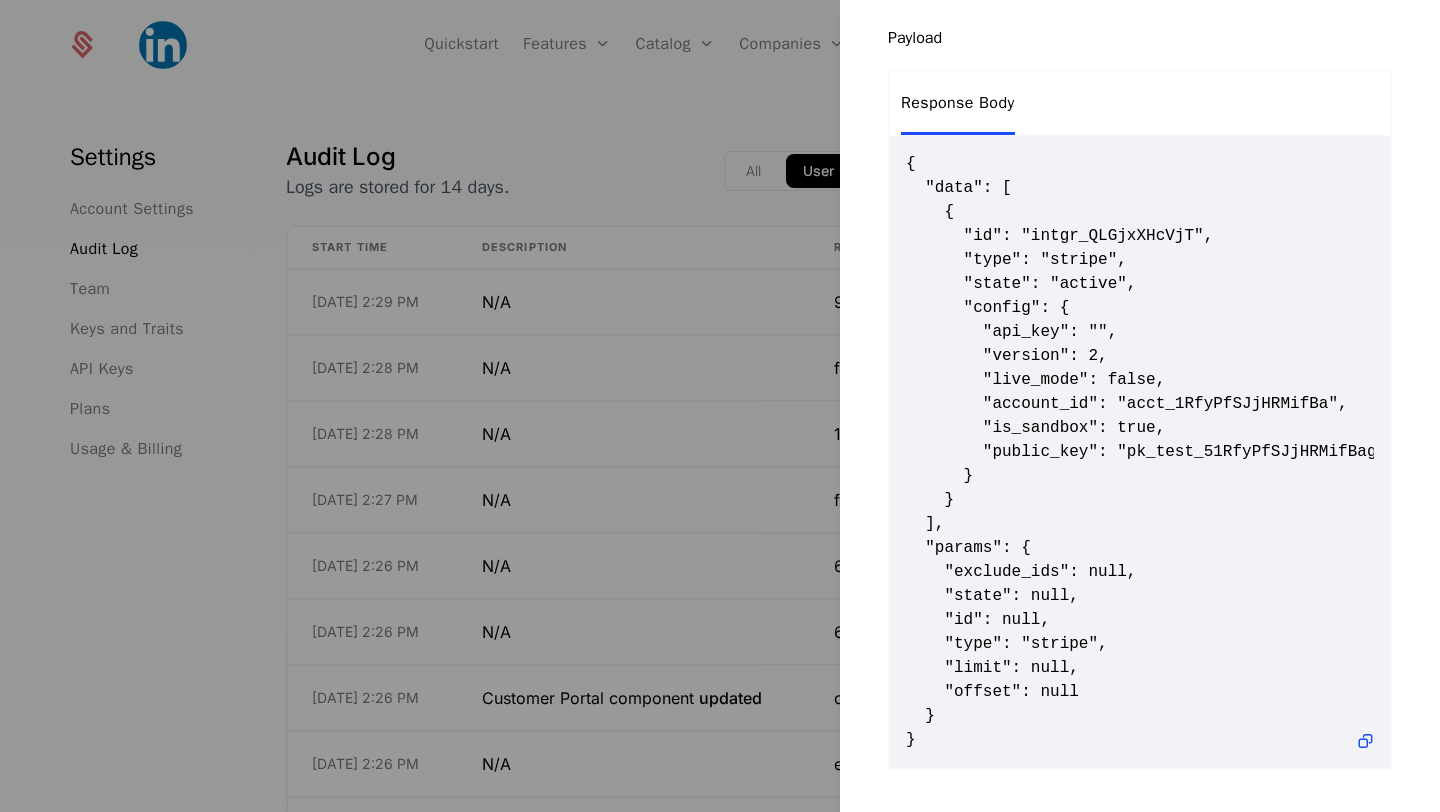 scroll, scrollTop: 0, scrollLeft: 0, axis: both 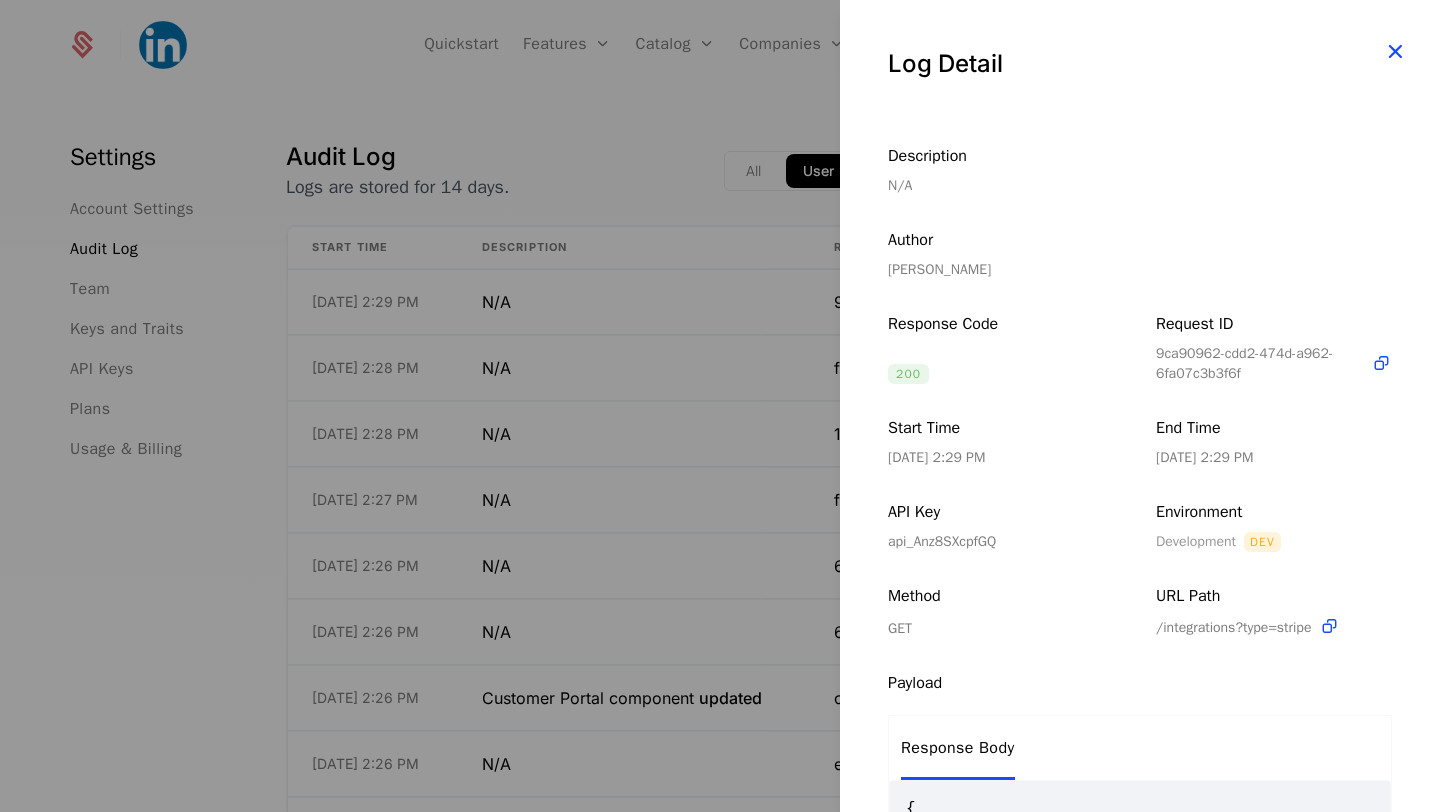 click at bounding box center (1395, 52) 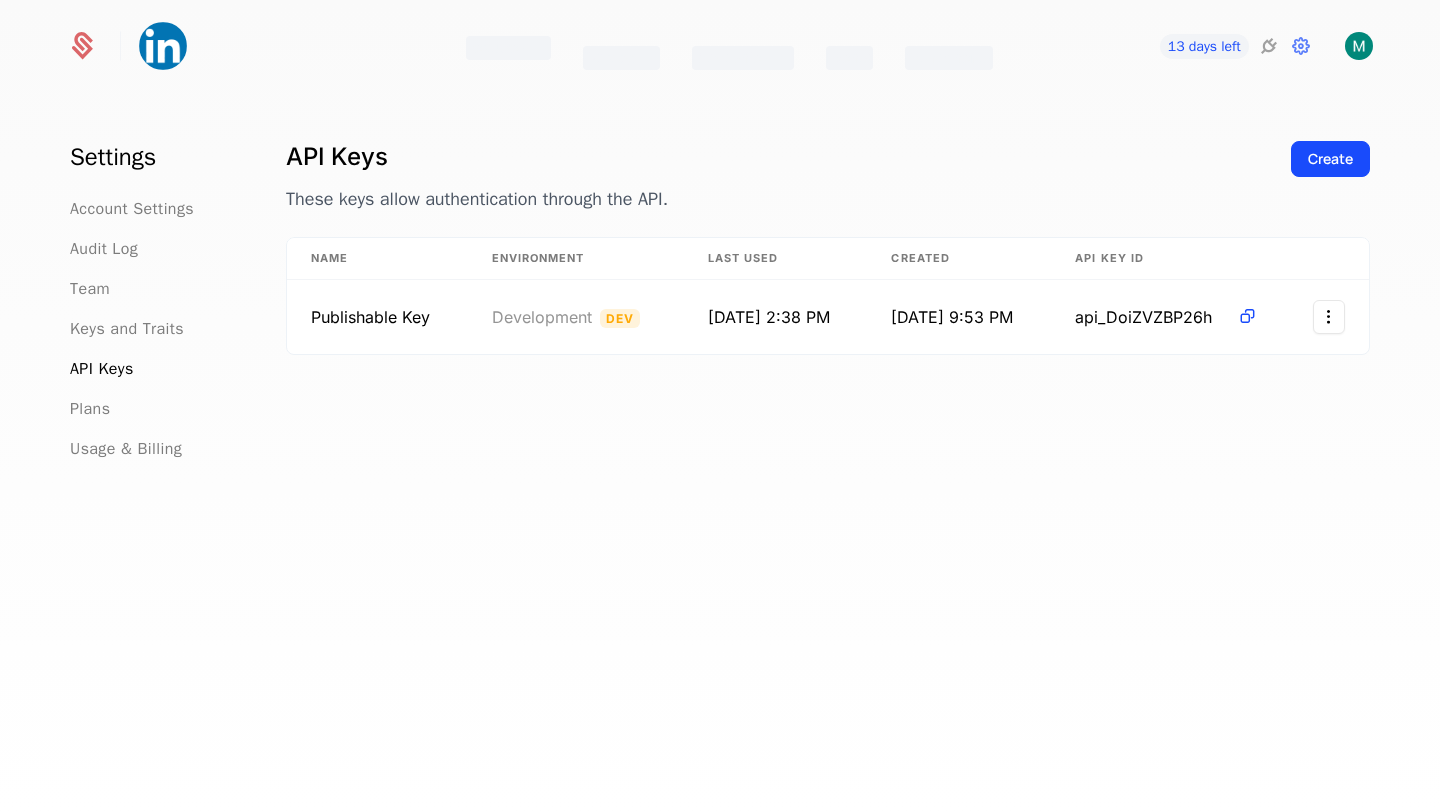 scroll, scrollTop: 0, scrollLeft: 0, axis: both 